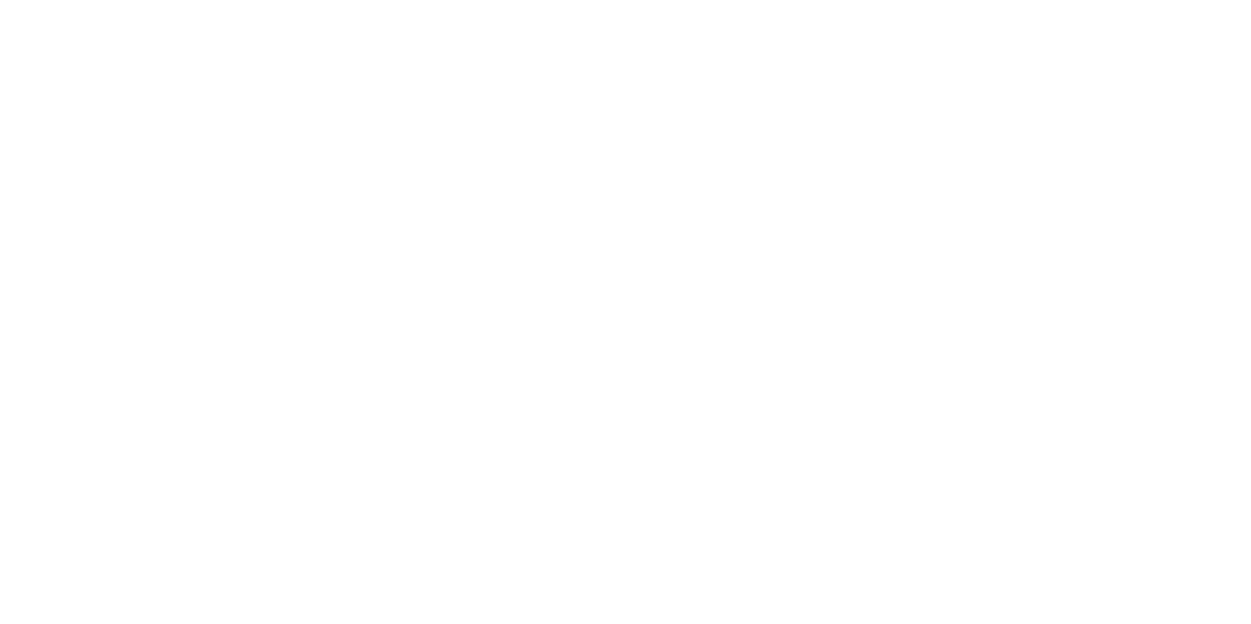 scroll, scrollTop: 0, scrollLeft: 0, axis: both 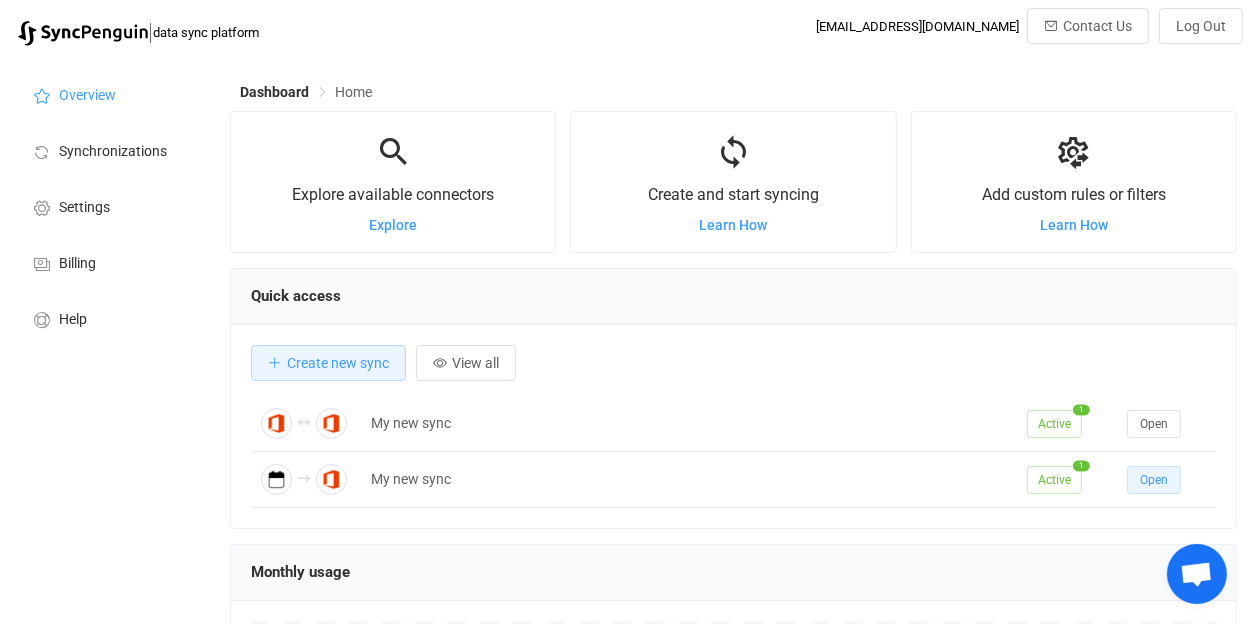 click on "Open" at bounding box center (1154, 480) 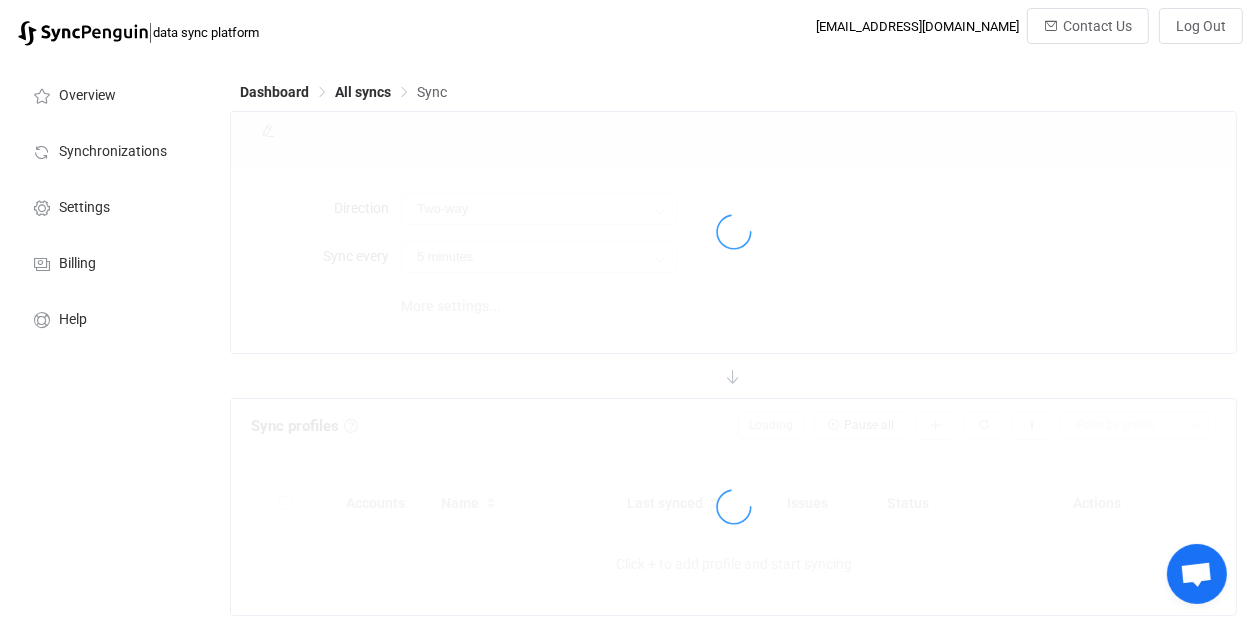 type on "iCalendar .ICS → Office 365" 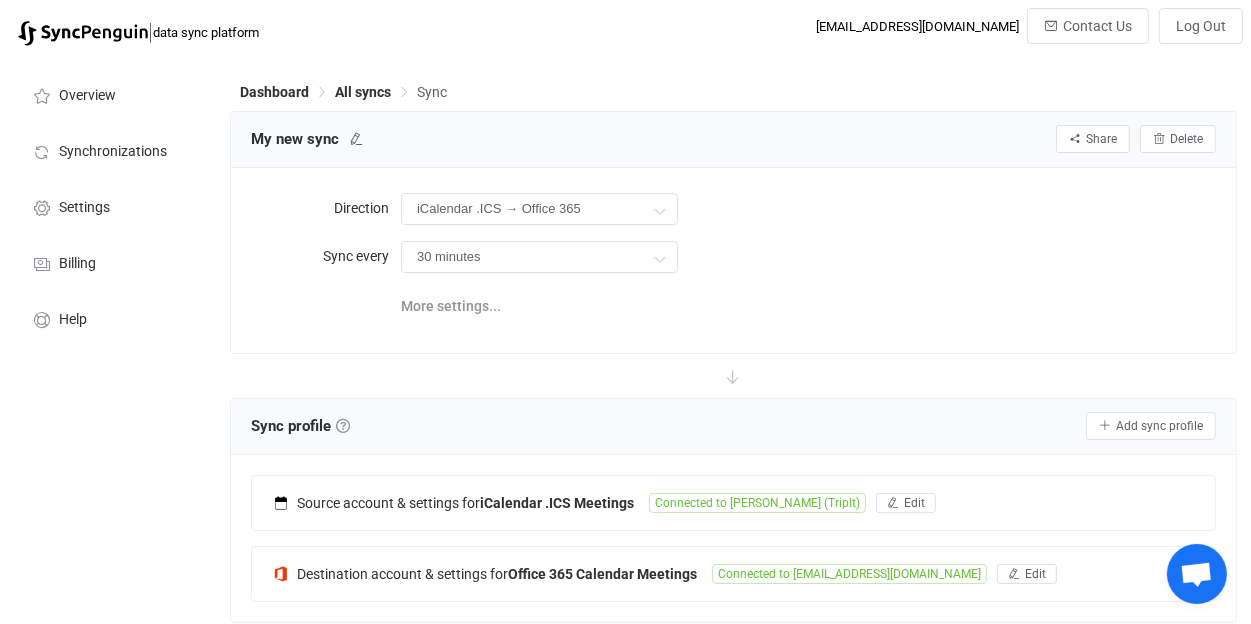 click on "More settings..." at bounding box center (451, 306) 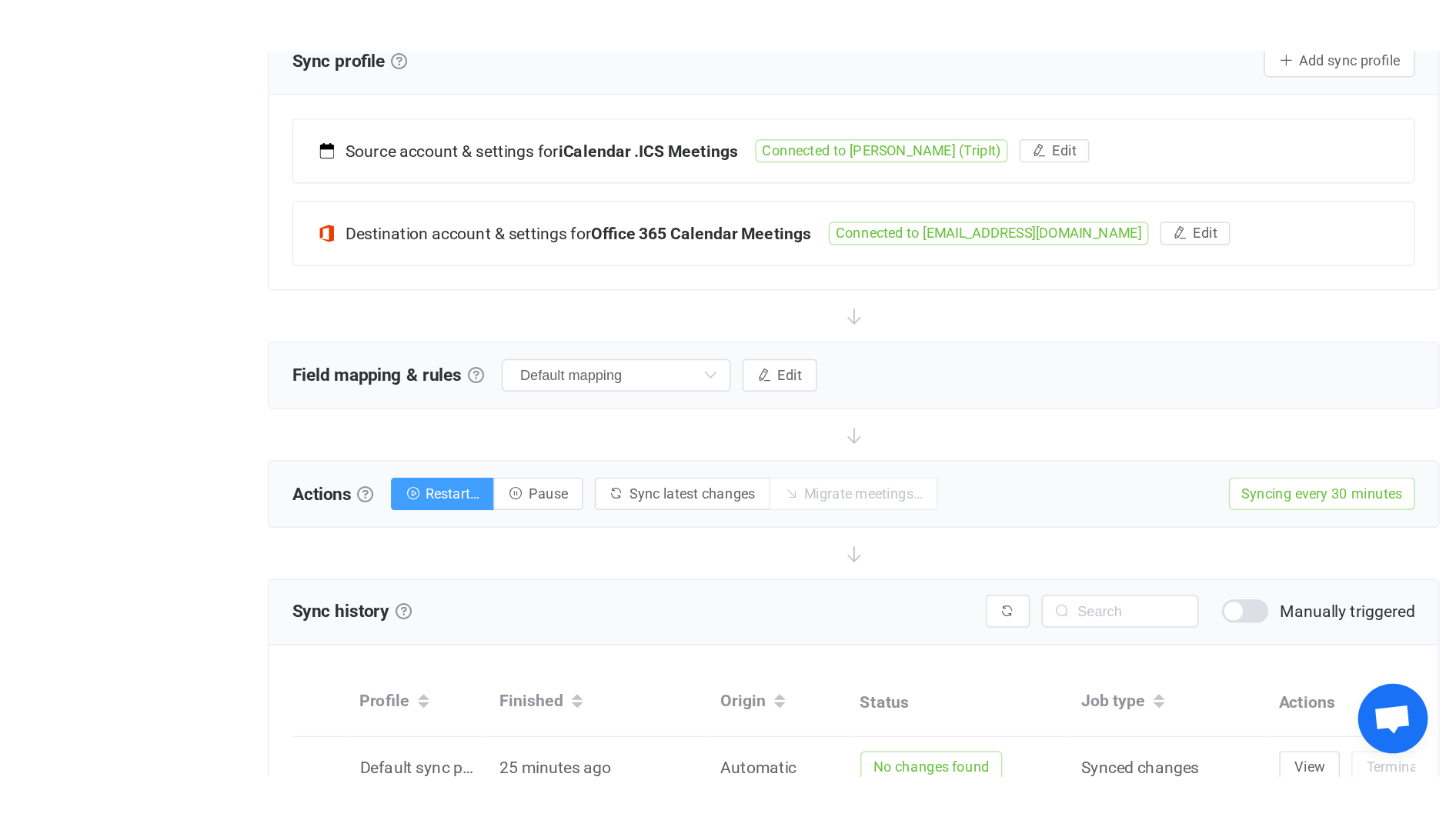 scroll, scrollTop: 385, scrollLeft: 0, axis: vertical 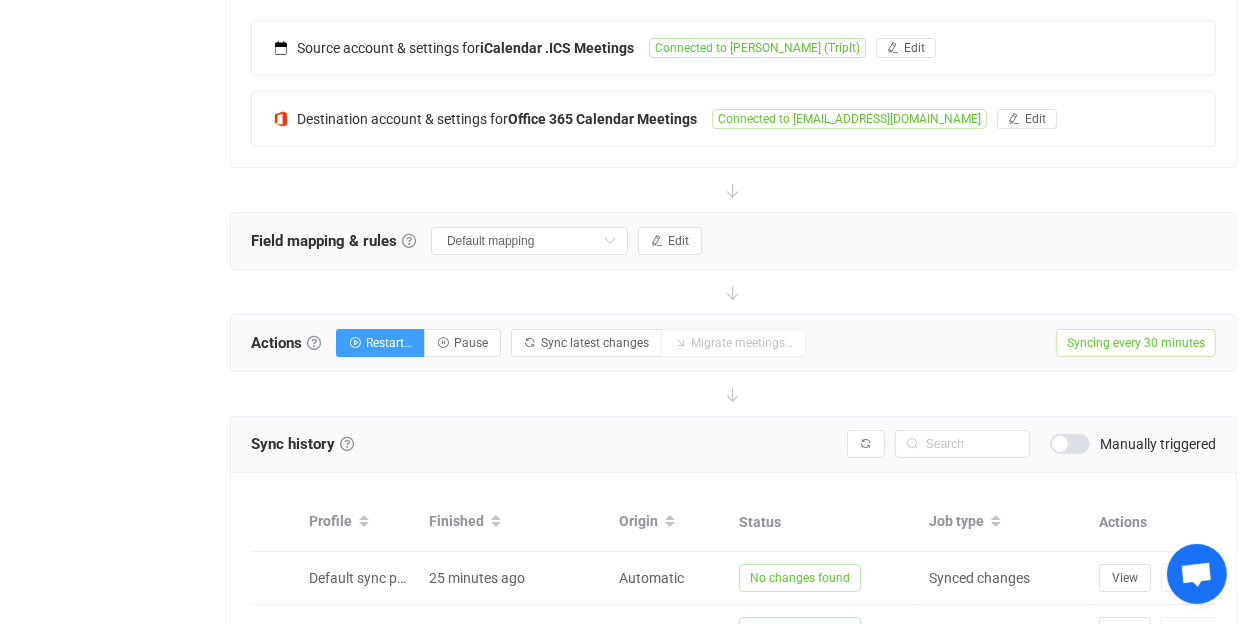 click at bounding box center (610, 241) 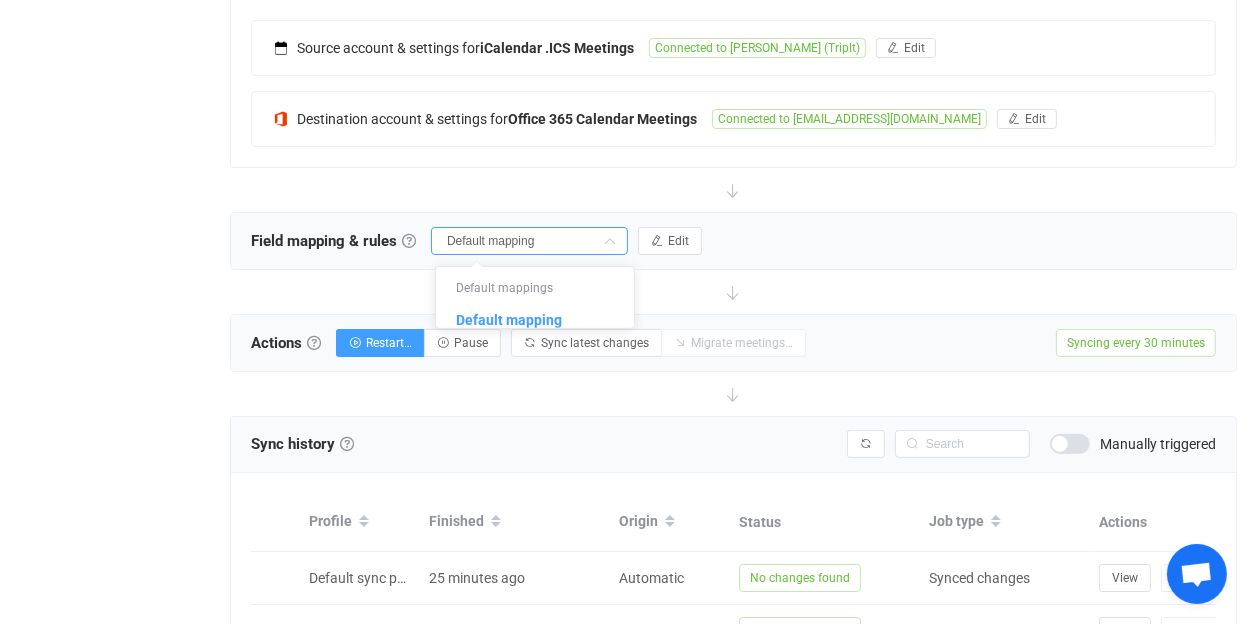 click at bounding box center [610, 241] 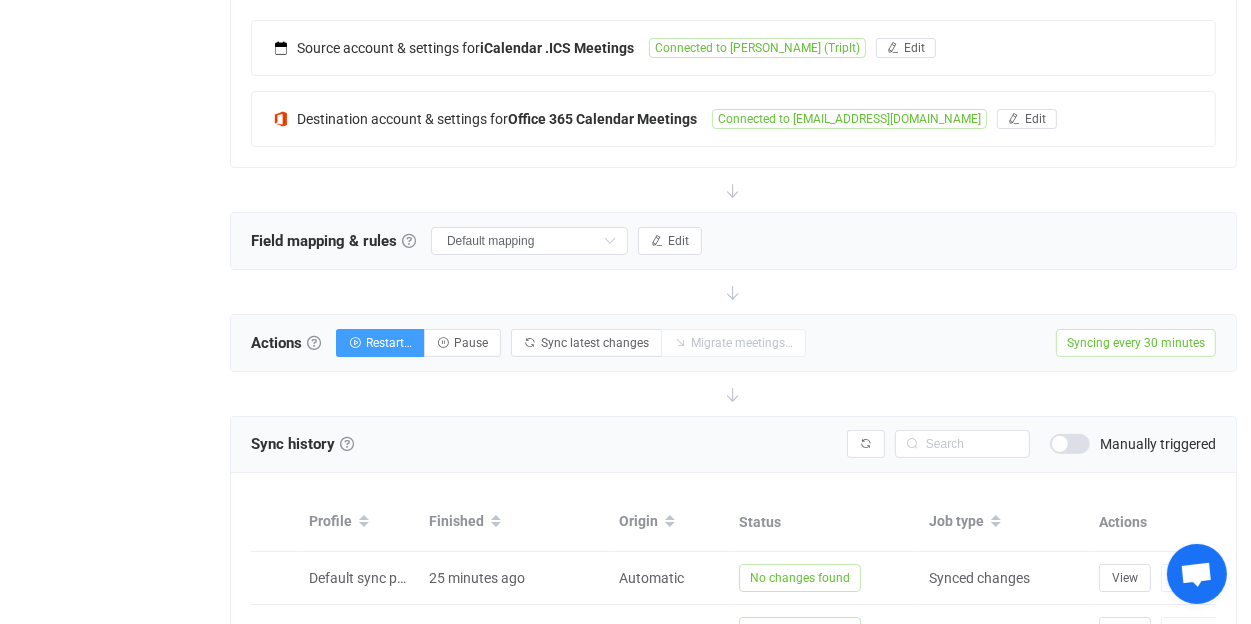 click at bounding box center [409, 241] 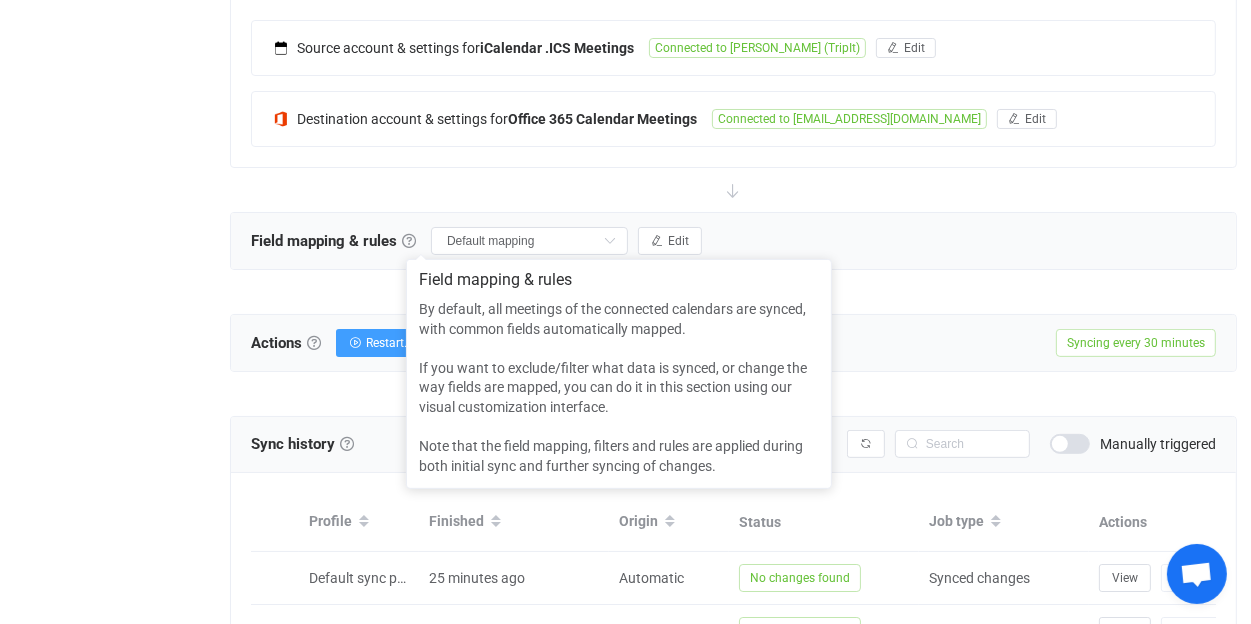 click on "Field mapping & rules
Field mapping
Field mapping & rules By default, all meetings of the connected calendars are synced, with common fields automatically mapped.
If you want to exclude/filter what data is synced, or change the way fields are mapped, you can do it in this section using our visual customization interface.
Note that the field mapping, filters and rules are applied during both initial sync and further syncing of changes. Default mapping Edit" at bounding box center (733, 241) 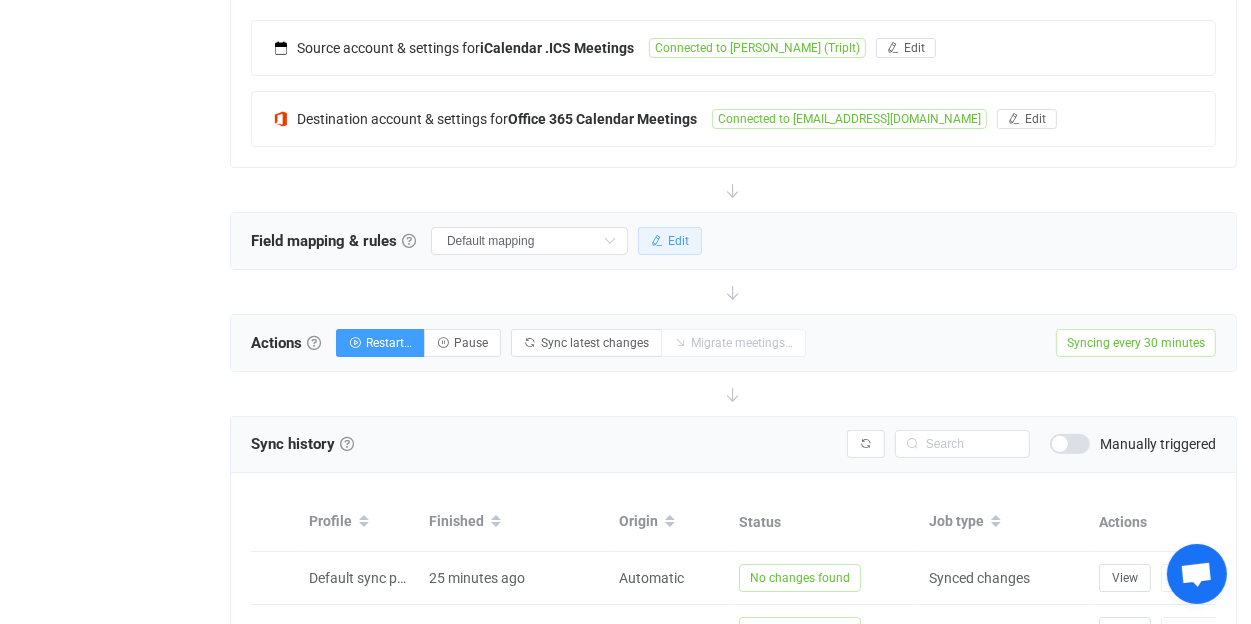 click on "Edit" at bounding box center [670, 241] 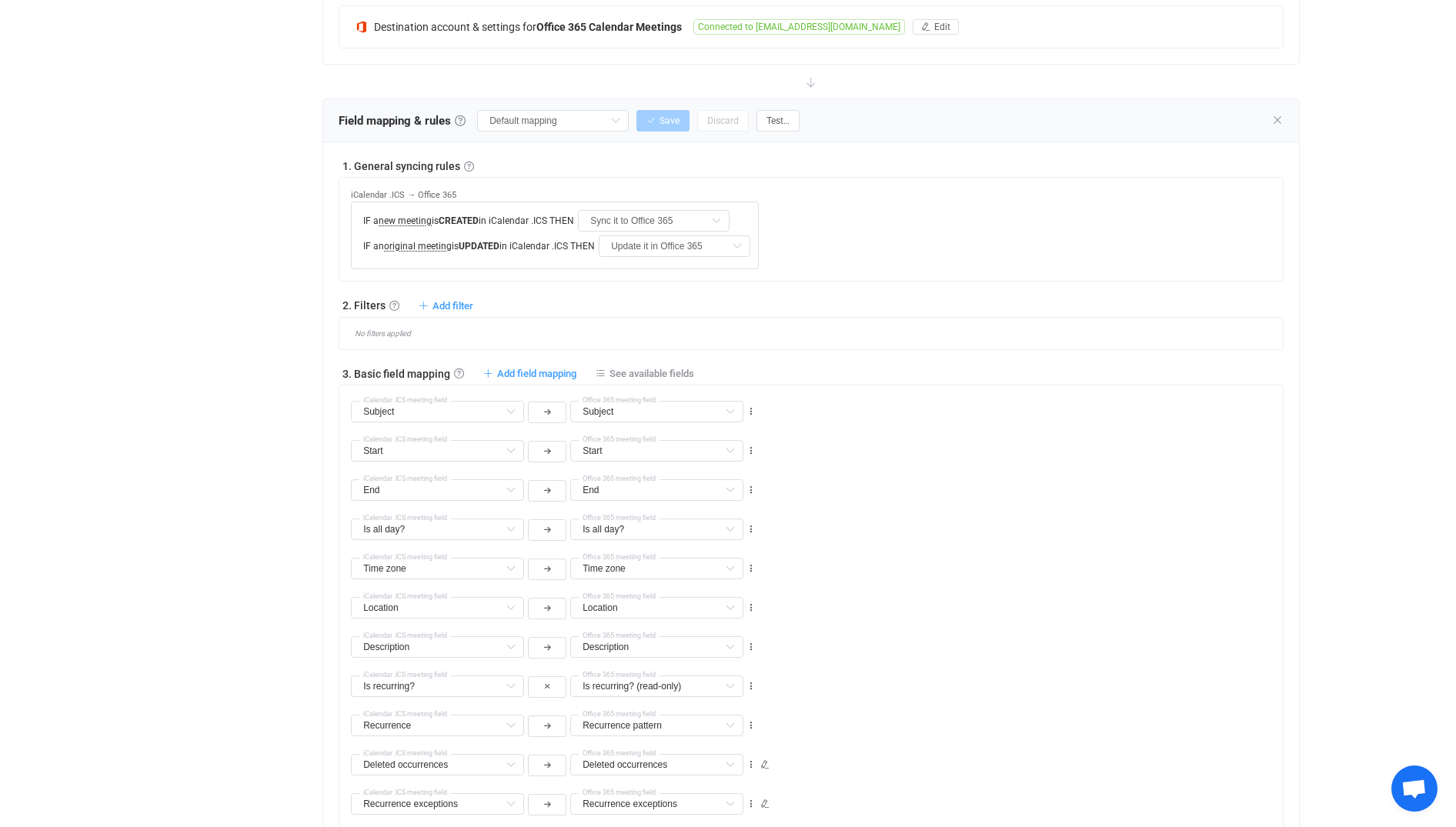 scroll, scrollTop: 539, scrollLeft: 0, axis: vertical 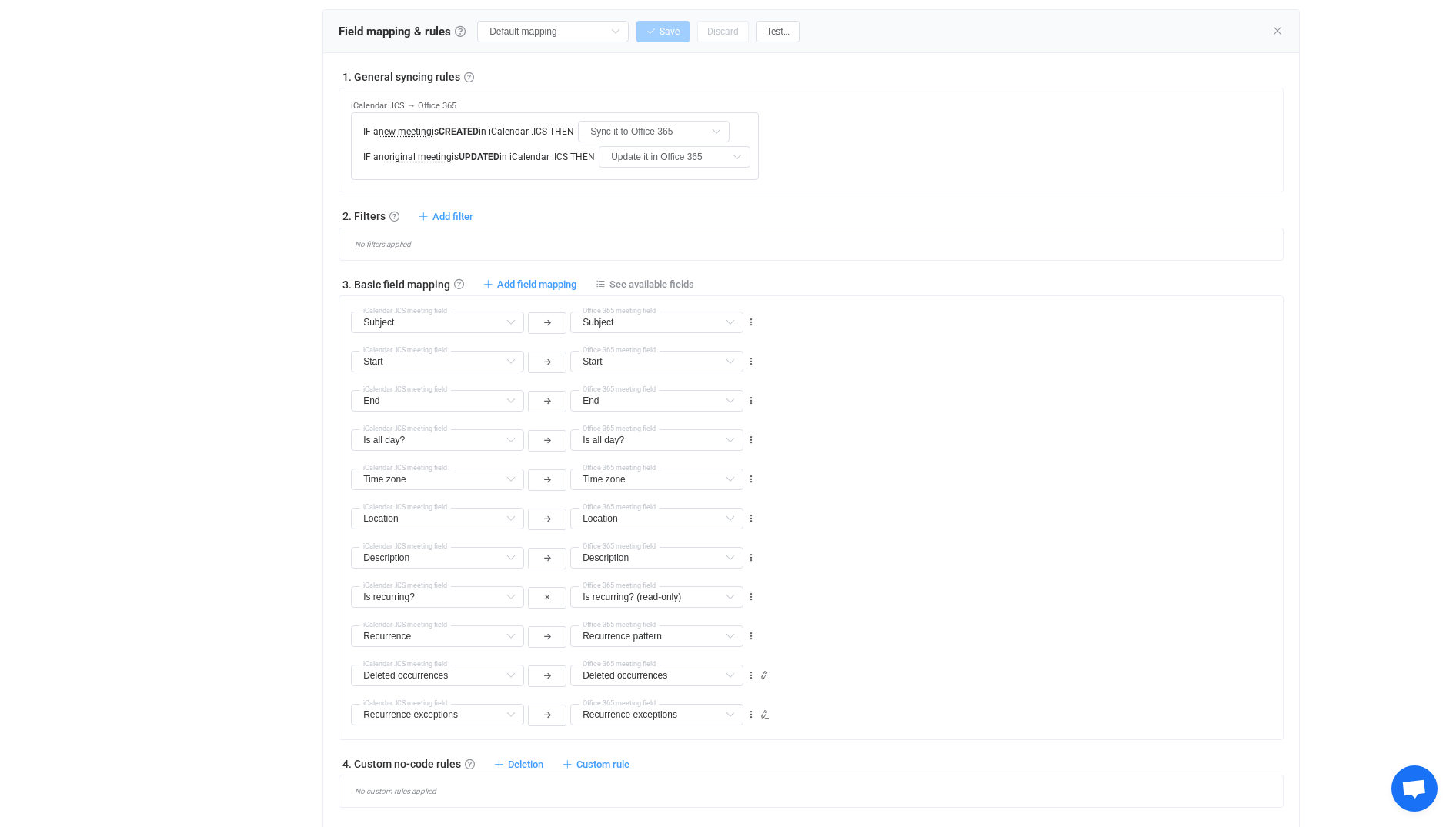 click on "Custom rule" at bounding box center [603, 764] 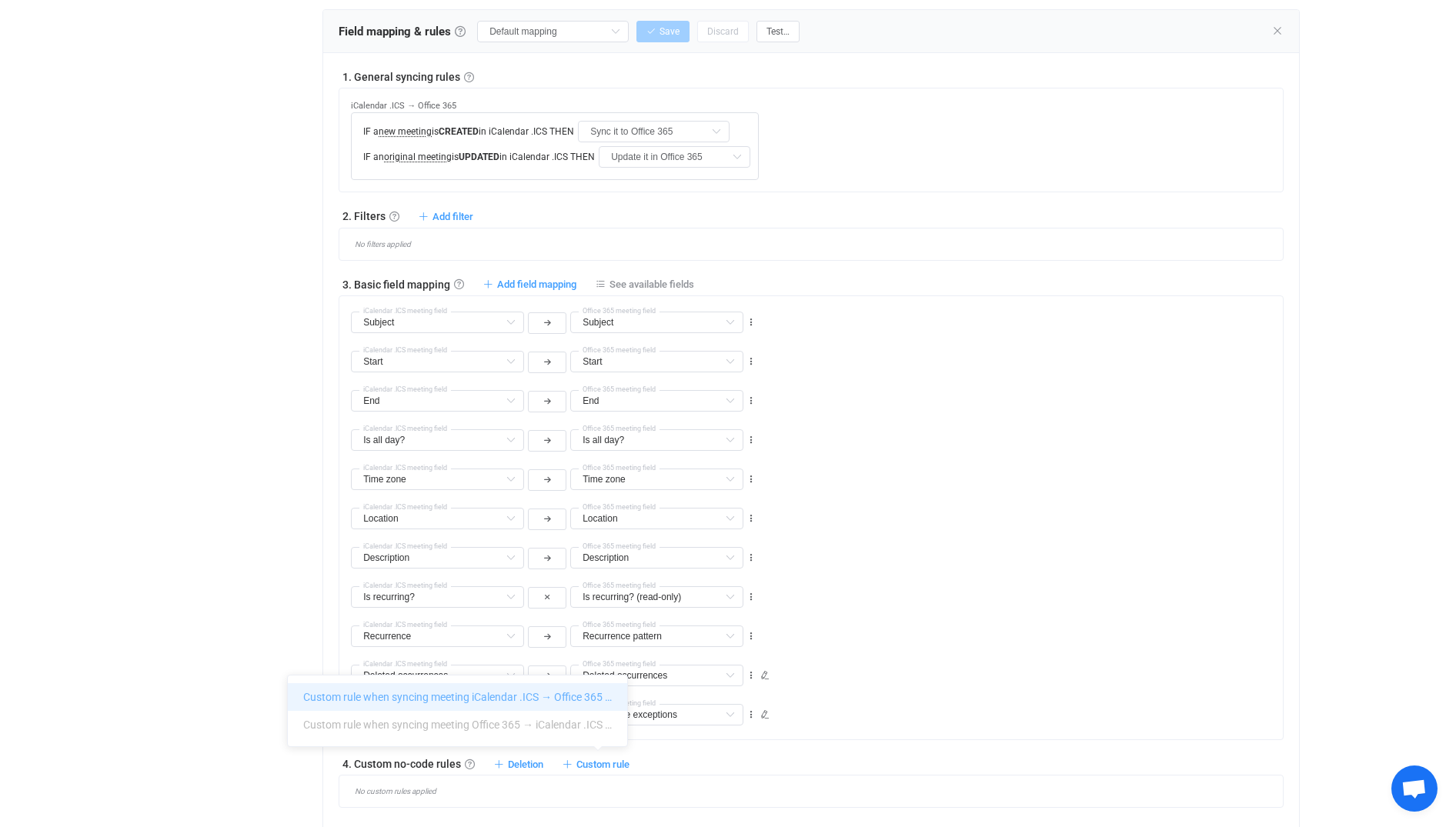 click on "Custom rule when syncing meeting iCalendar .ICS → Office 365 …" at bounding box center [457, 697] 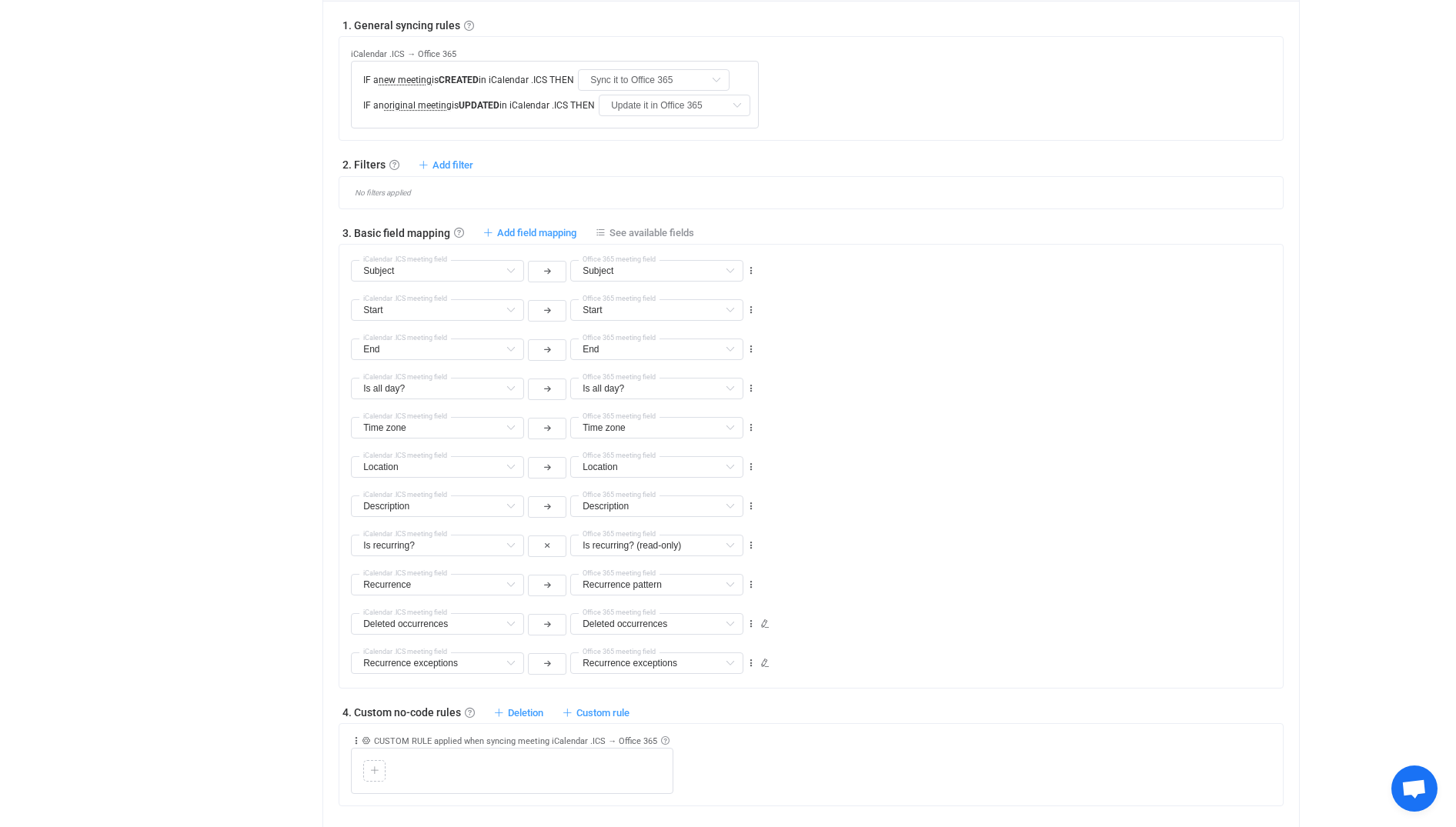 scroll, scrollTop: 615, scrollLeft: 0, axis: vertical 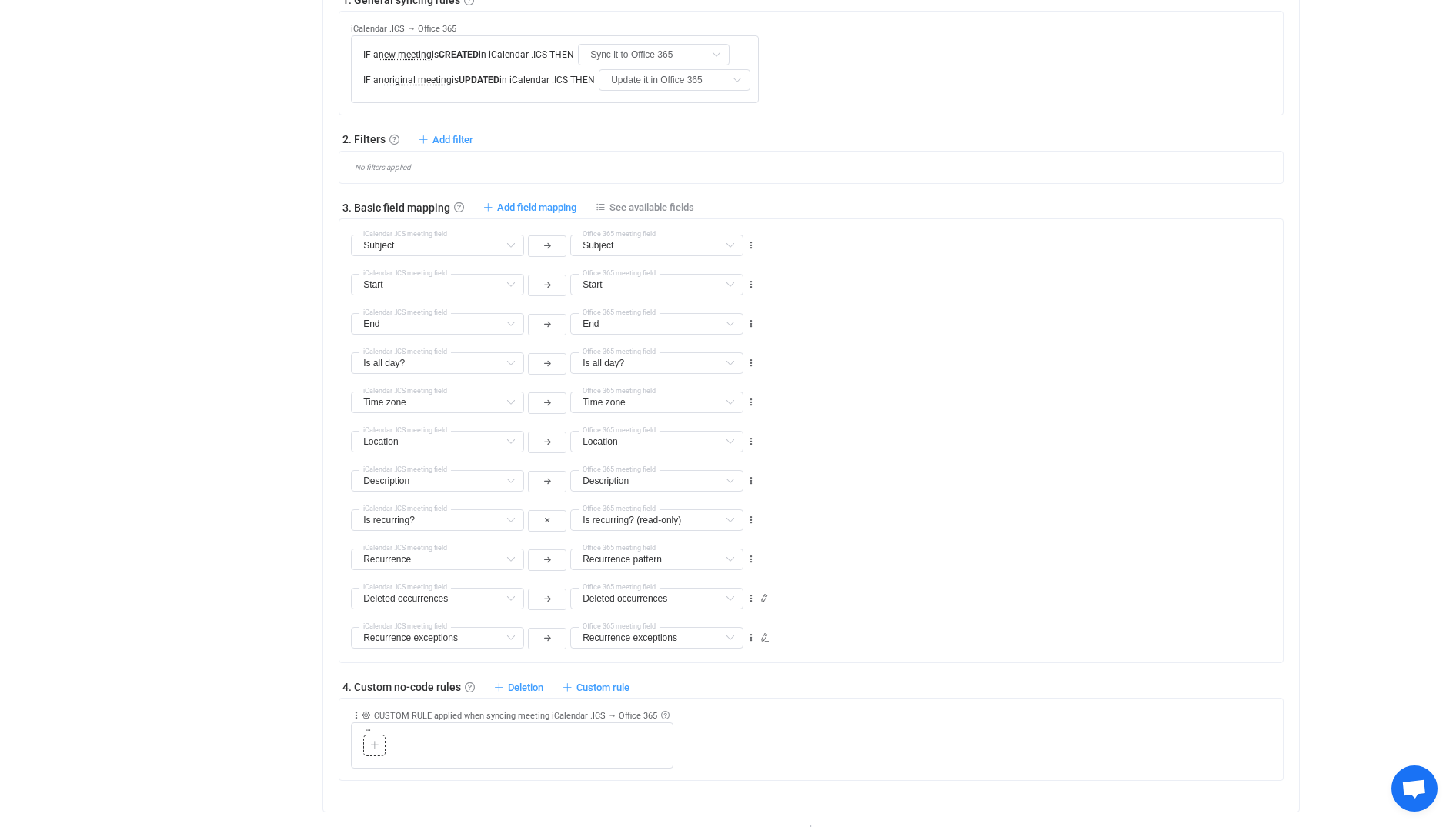 click at bounding box center [375, 745] 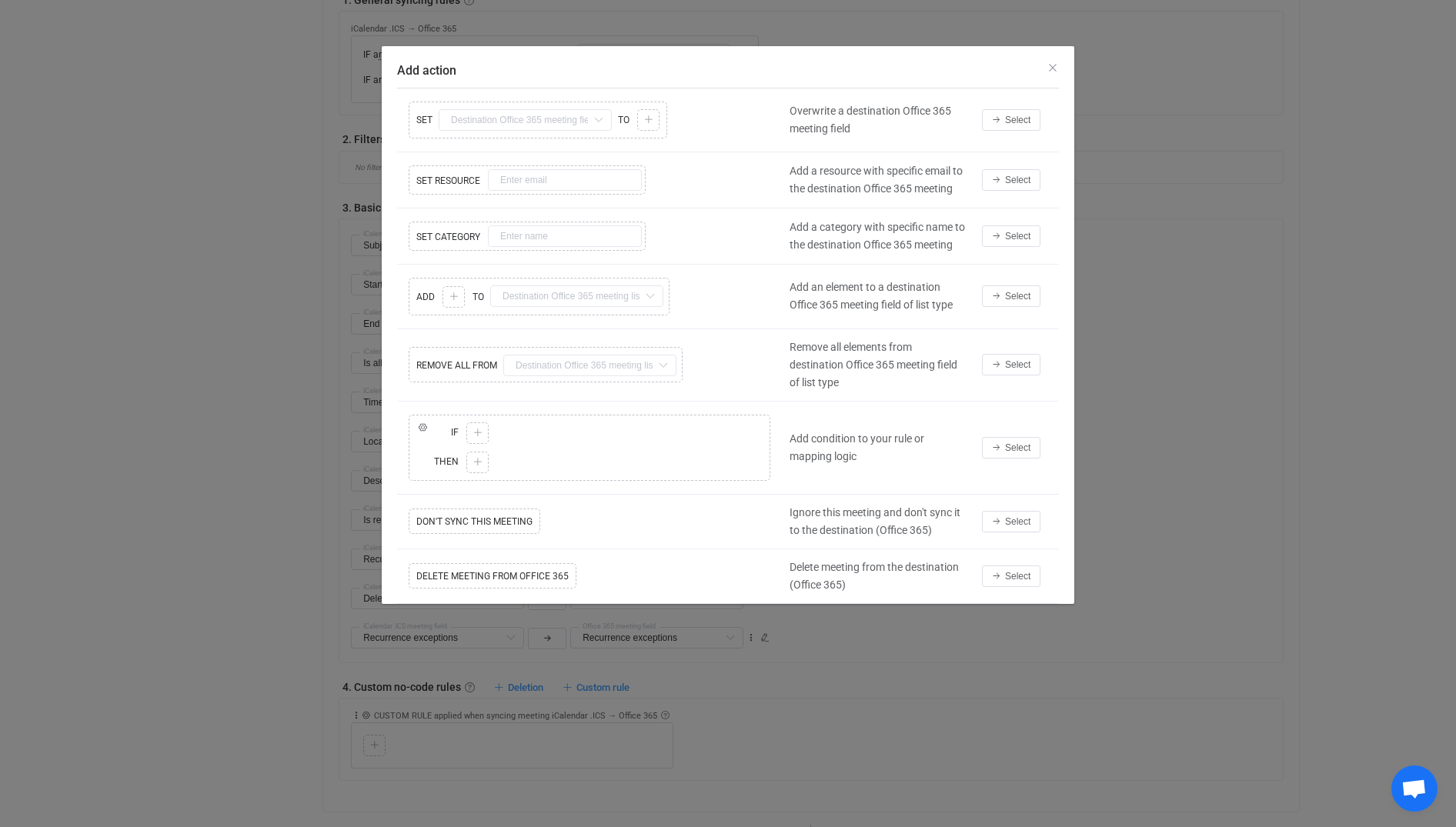 click on "Copy Cut Replace IF ELSE IF Copy Cut Paste TYPE MISMATCH Select value THEN Copy Cut Paste Add action" at bounding box center (589, 448) 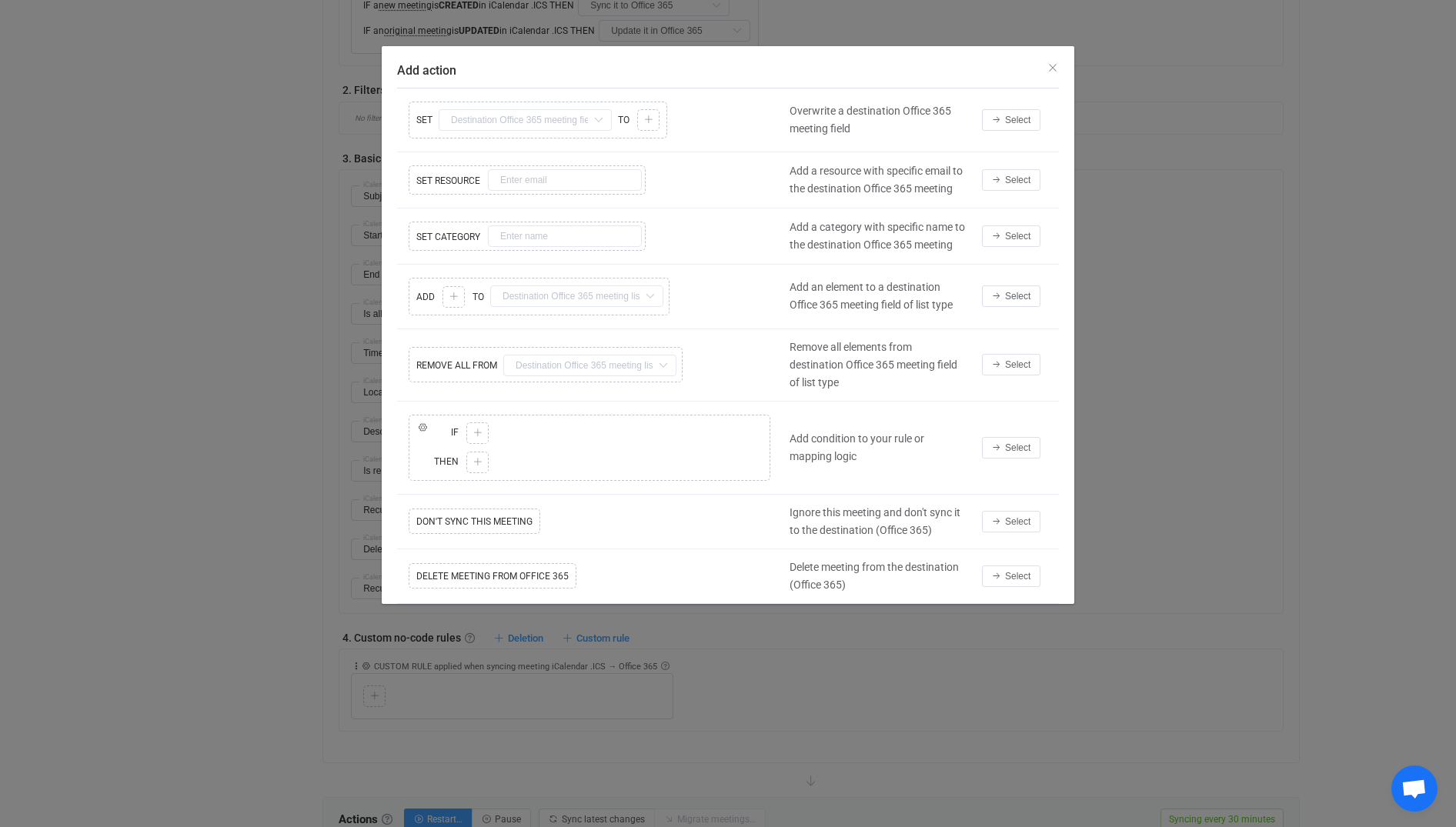 scroll, scrollTop: 692, scrollLeft: 0, axis: vertical 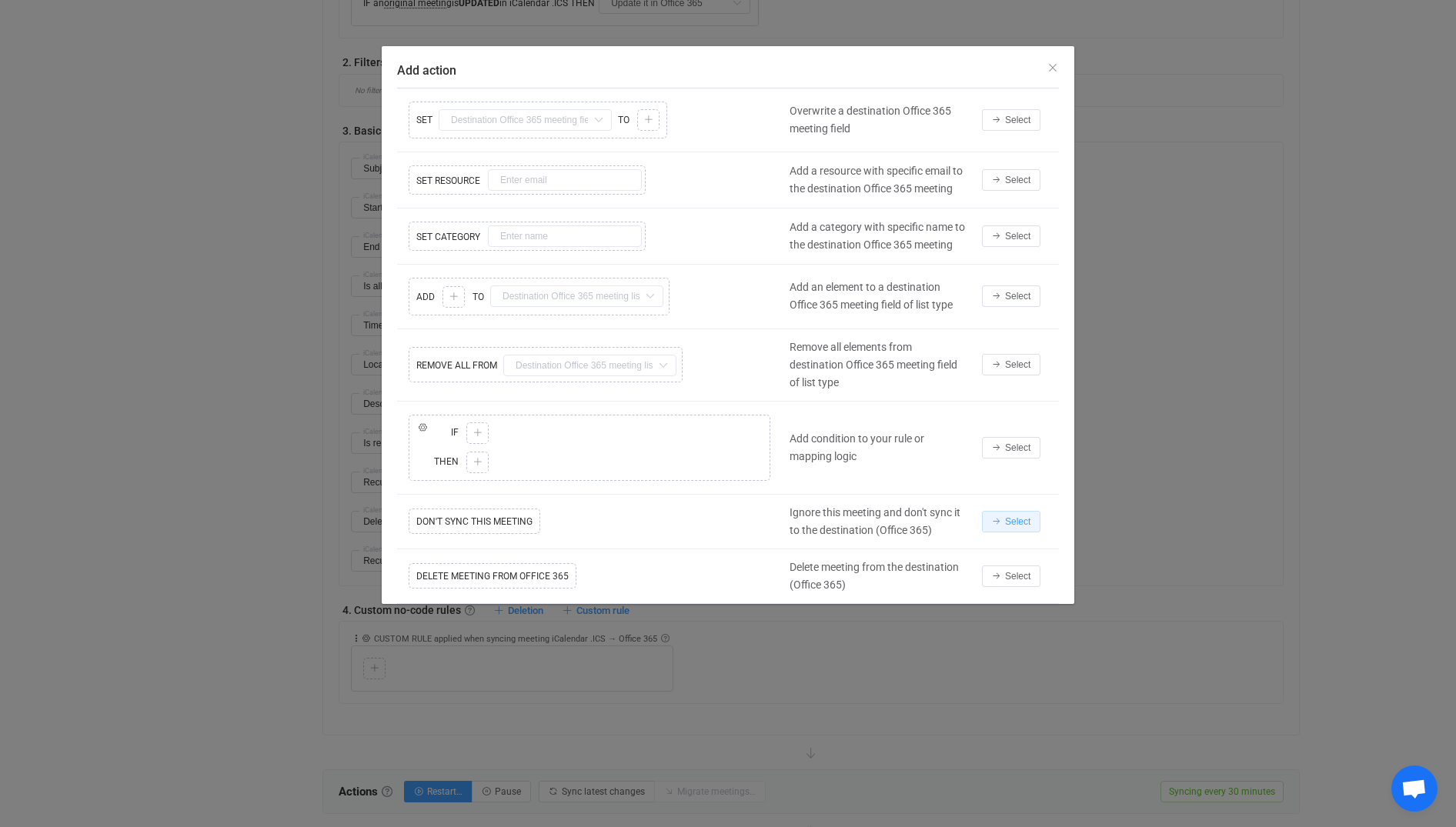 click on "Select" at bounding box center [1017, 522] 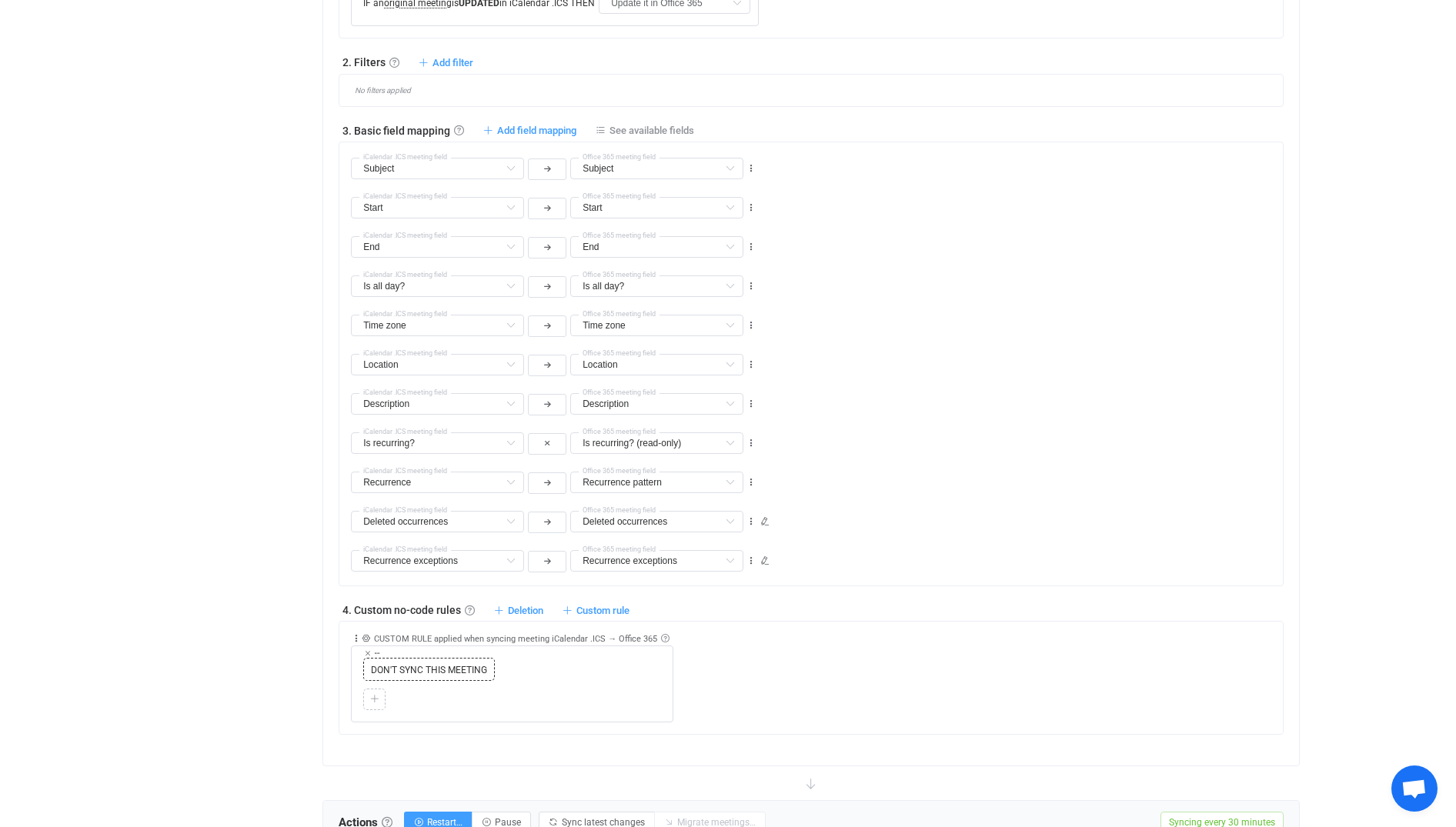 click on "DON'T SYNC THIS MEETING" at bounding box center [429, 670] 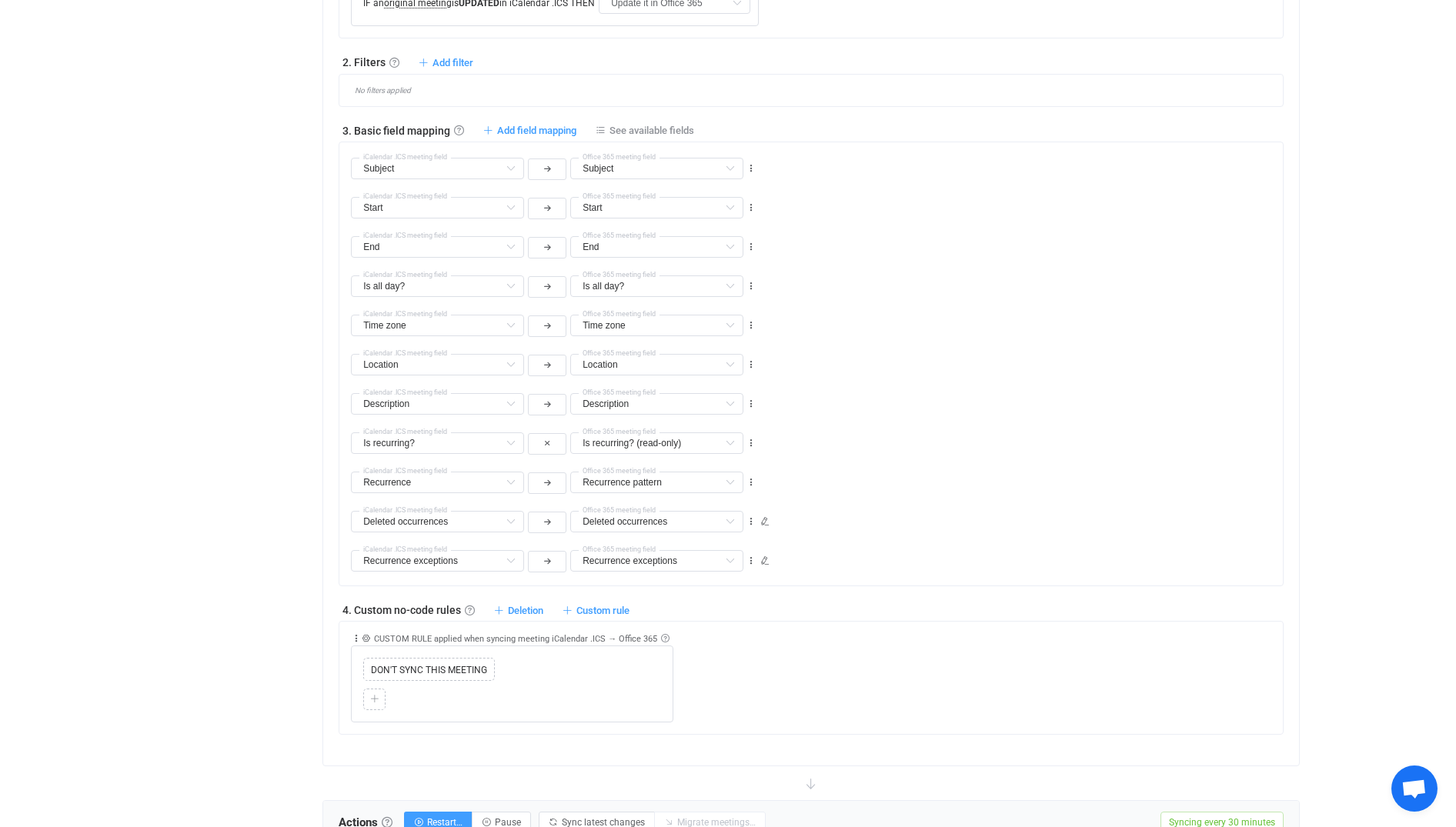 click on "Deletion" at bounding box center (526, 610) 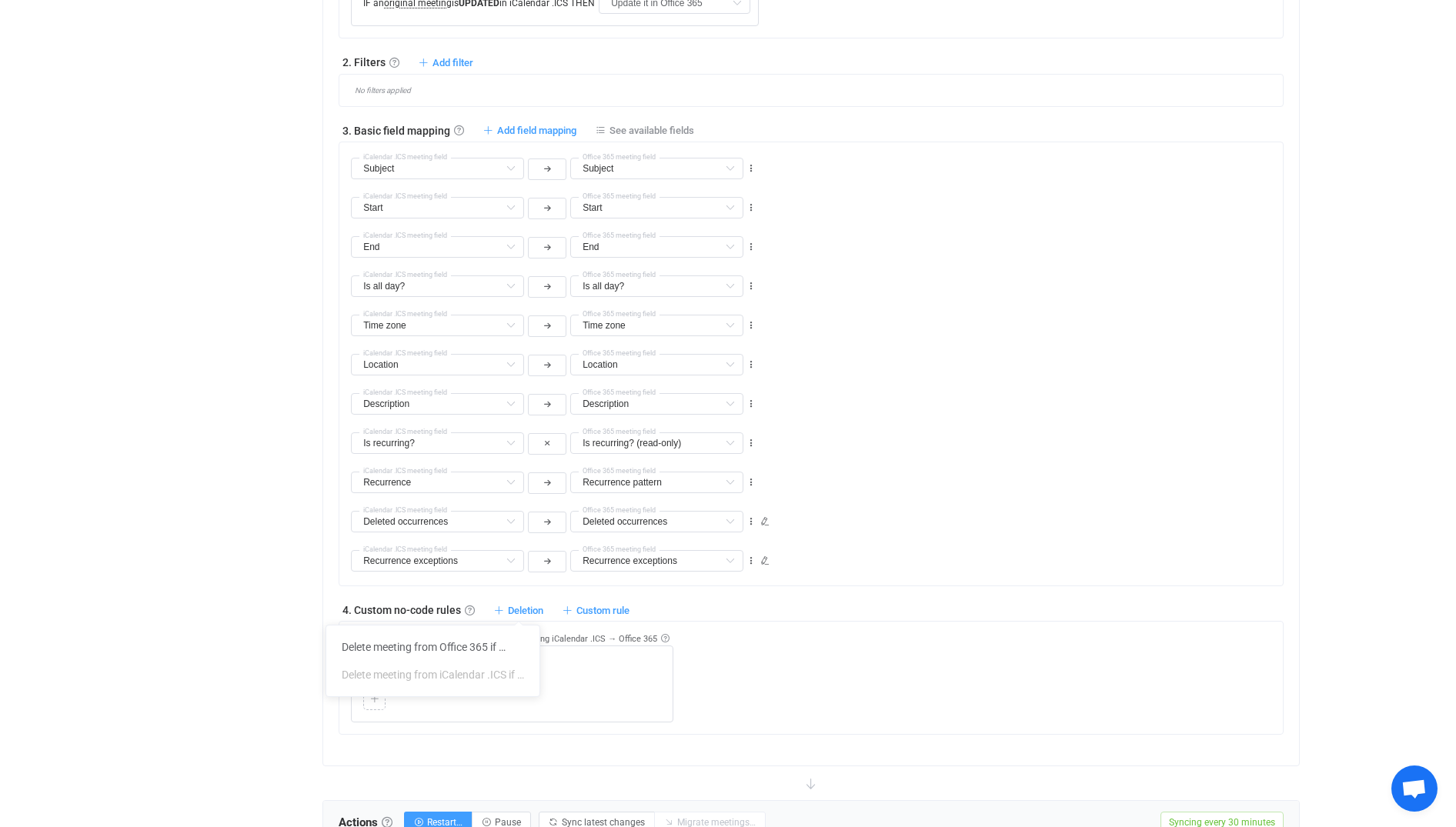 click on "Copy Cut Replace DON'T SYNC THIS MEETING Copy Cut Paste" at bounding box center (512, 684) 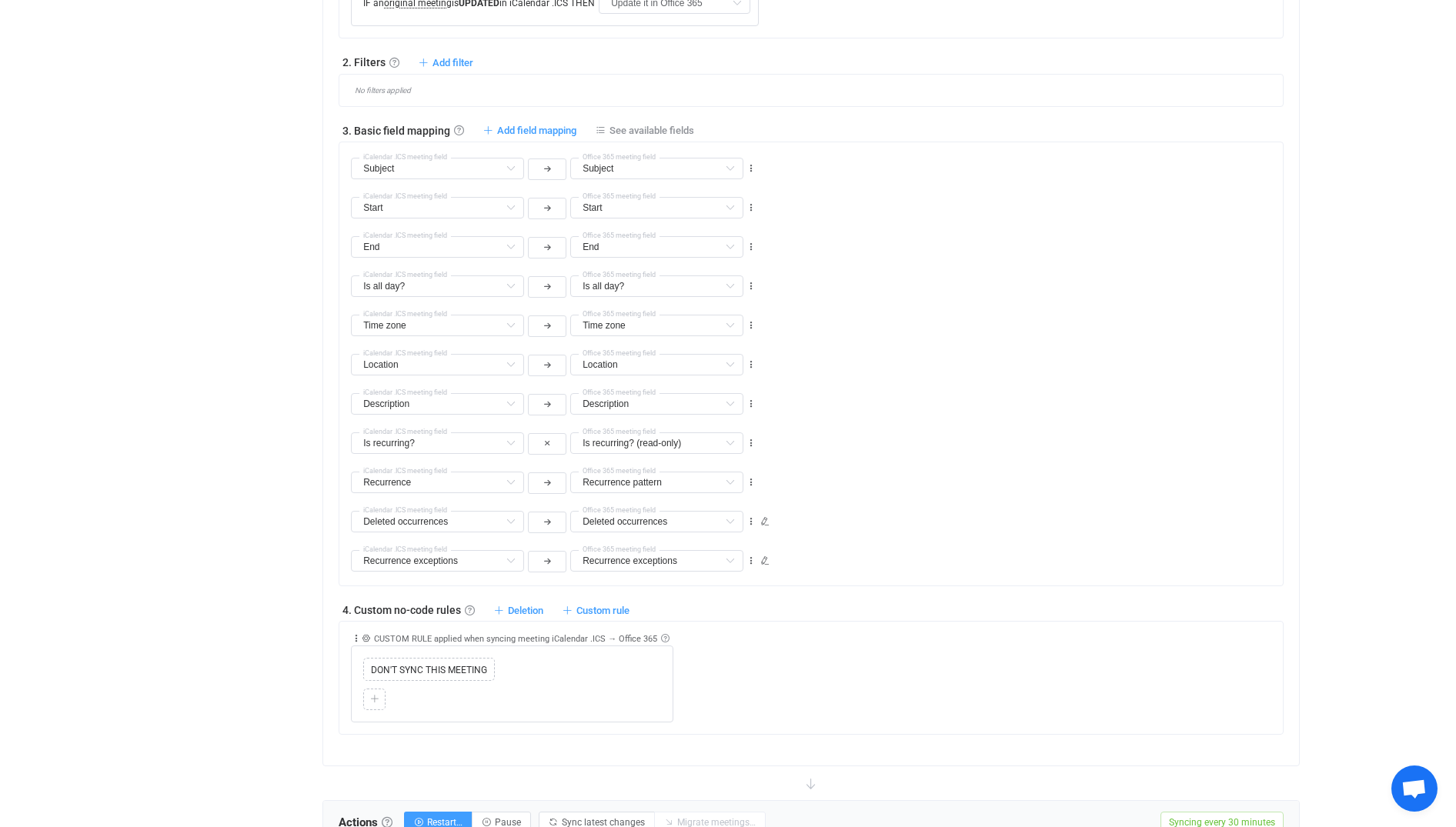 click on "Custom rule" at bounding box center [603, 610] 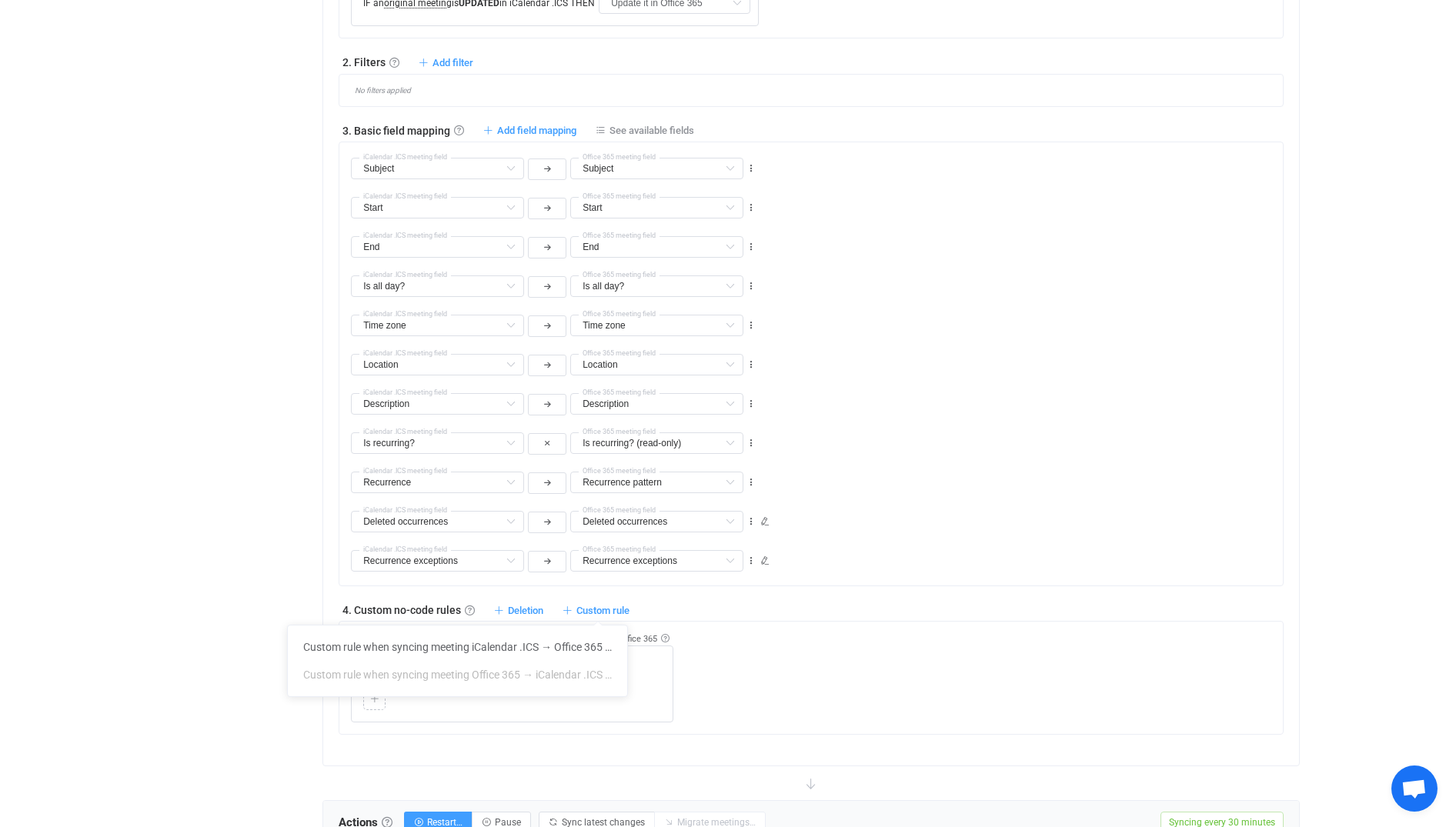 click on "Collapse  Move up  Move down  Delete Applied to Only meeting(s) from iCalendar .ICS Only meeting(s) from iCalendar .ICS All meeting(s) Rule description CUSTOM RULE applied when syncing meeting iCalendar .ICS → Office 365 Custom rule No-code editor to further adjust and customize field mapping, add conditions, rules, transform data, or apply custom logic of any complexity Copy Cut Replace DON'T SYNC THIS MEETING Copy Cut Paste" at bounding box center (816, 672) 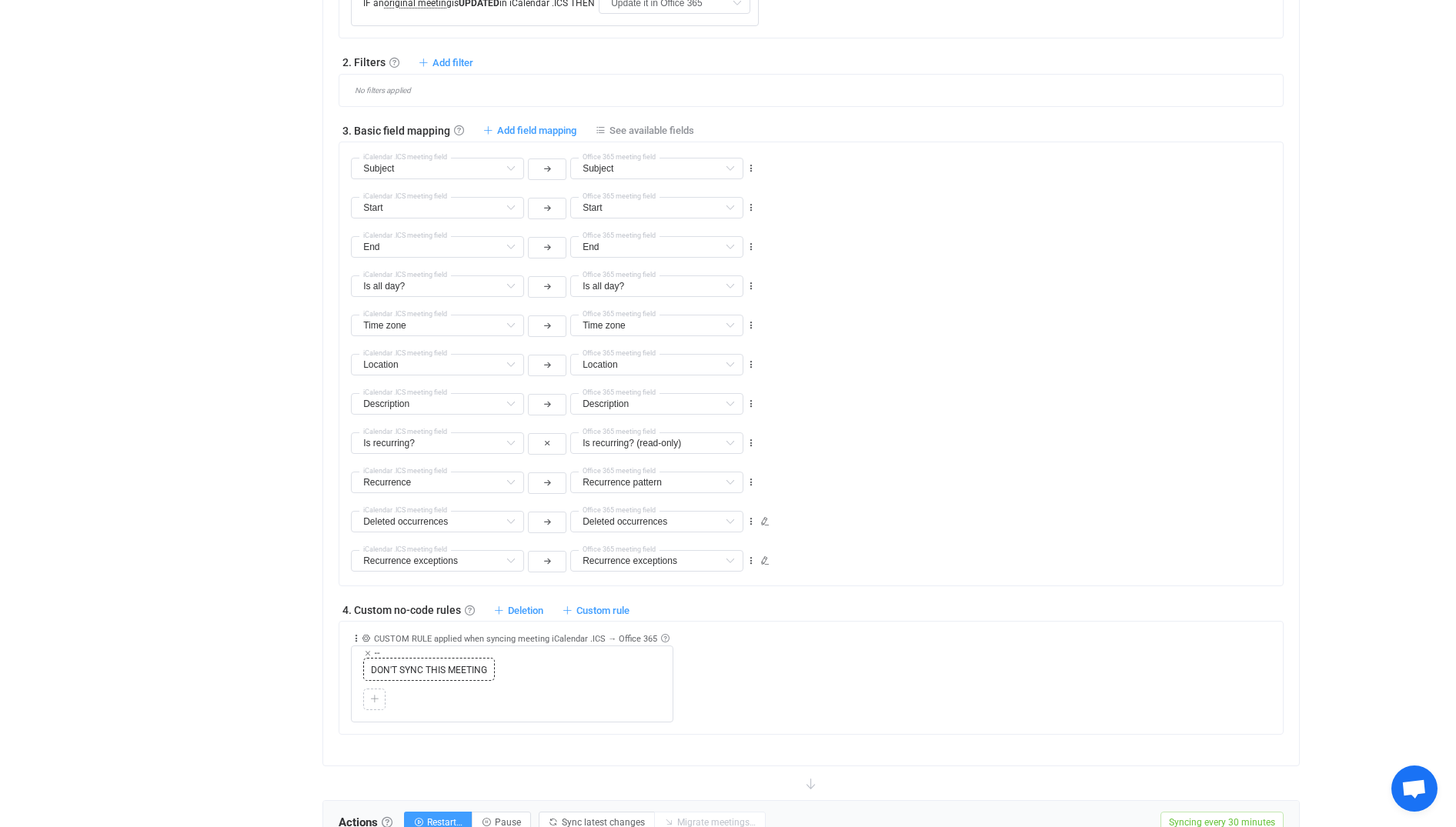click on "DON'T SYNC THIS MEETING" at bounding box center (429, 670) 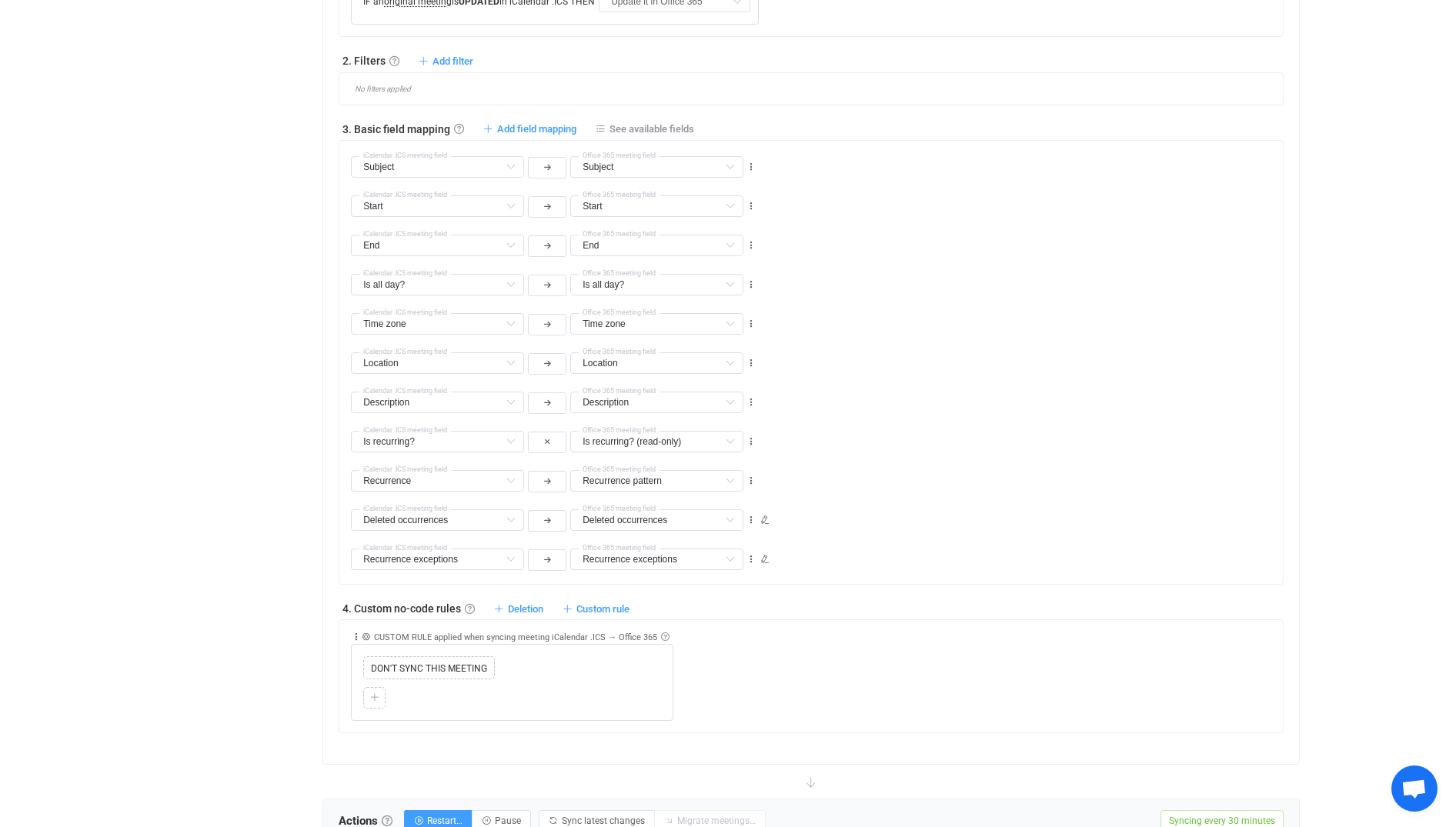 scroll, scrollTop: 692, scrollLeft: 0, axis: vertical 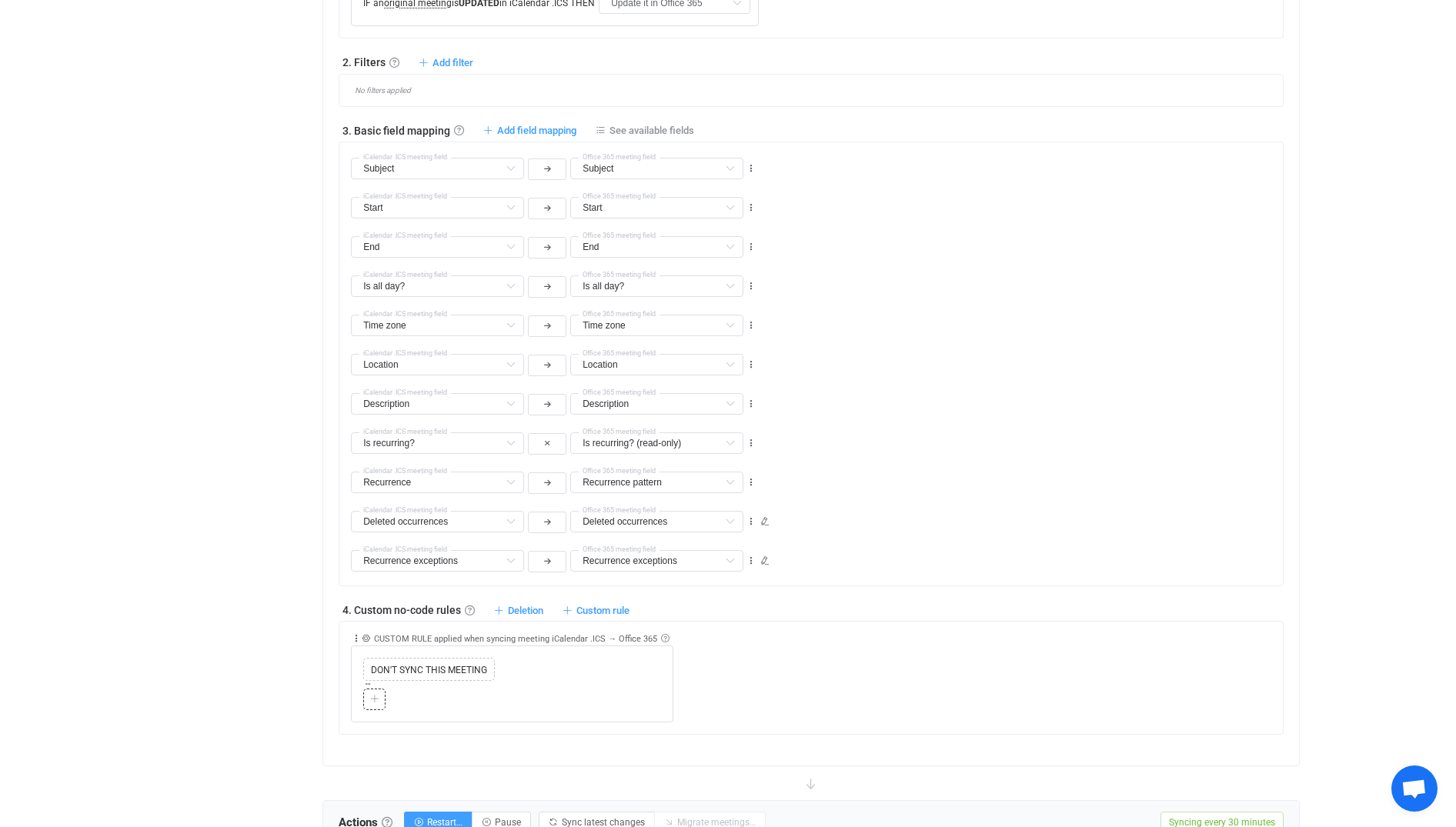 click at bounding box center (375, 699) 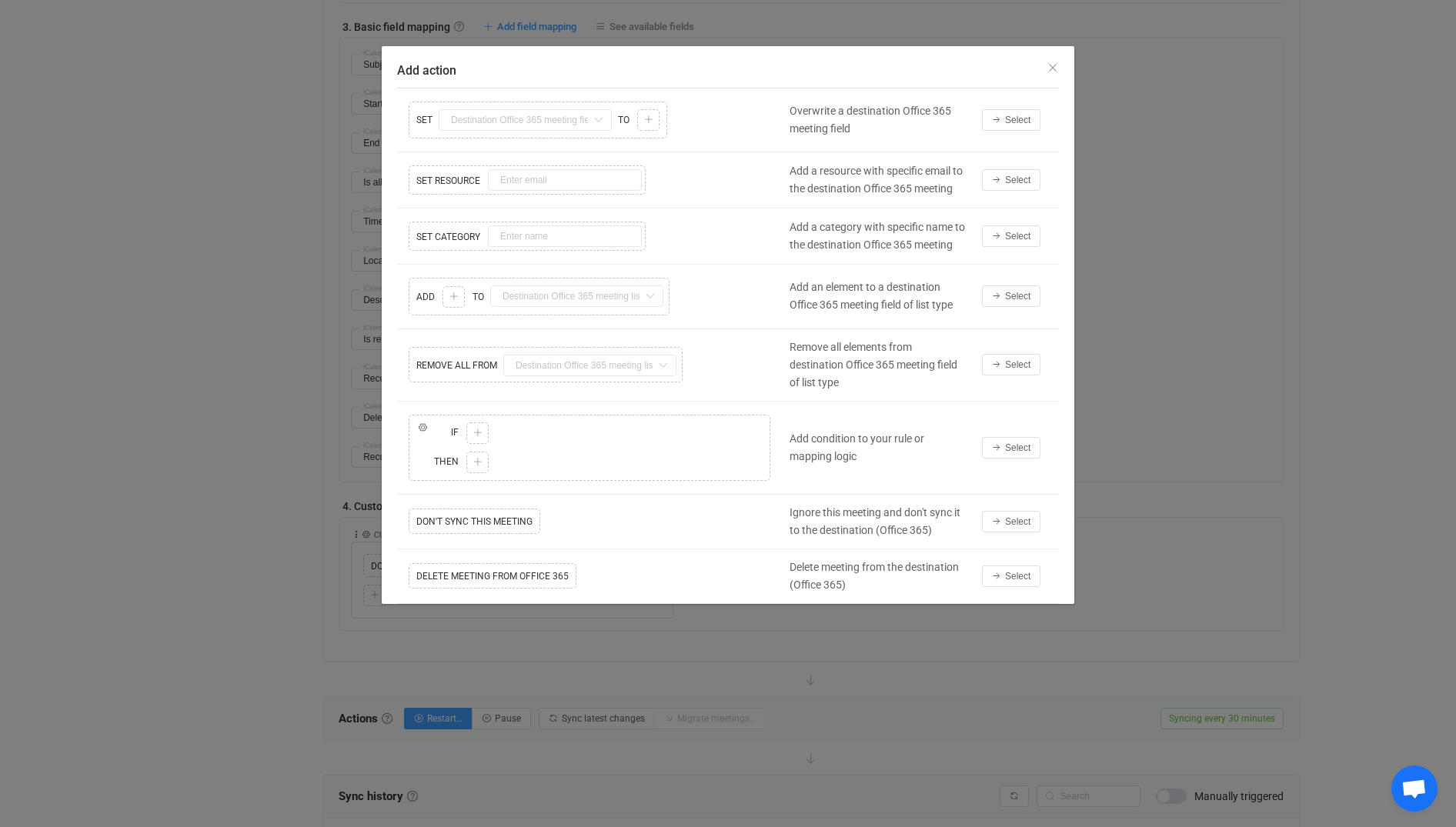 scroll, scrollTop: 1000, scrollLeft: 0, axis: vertical 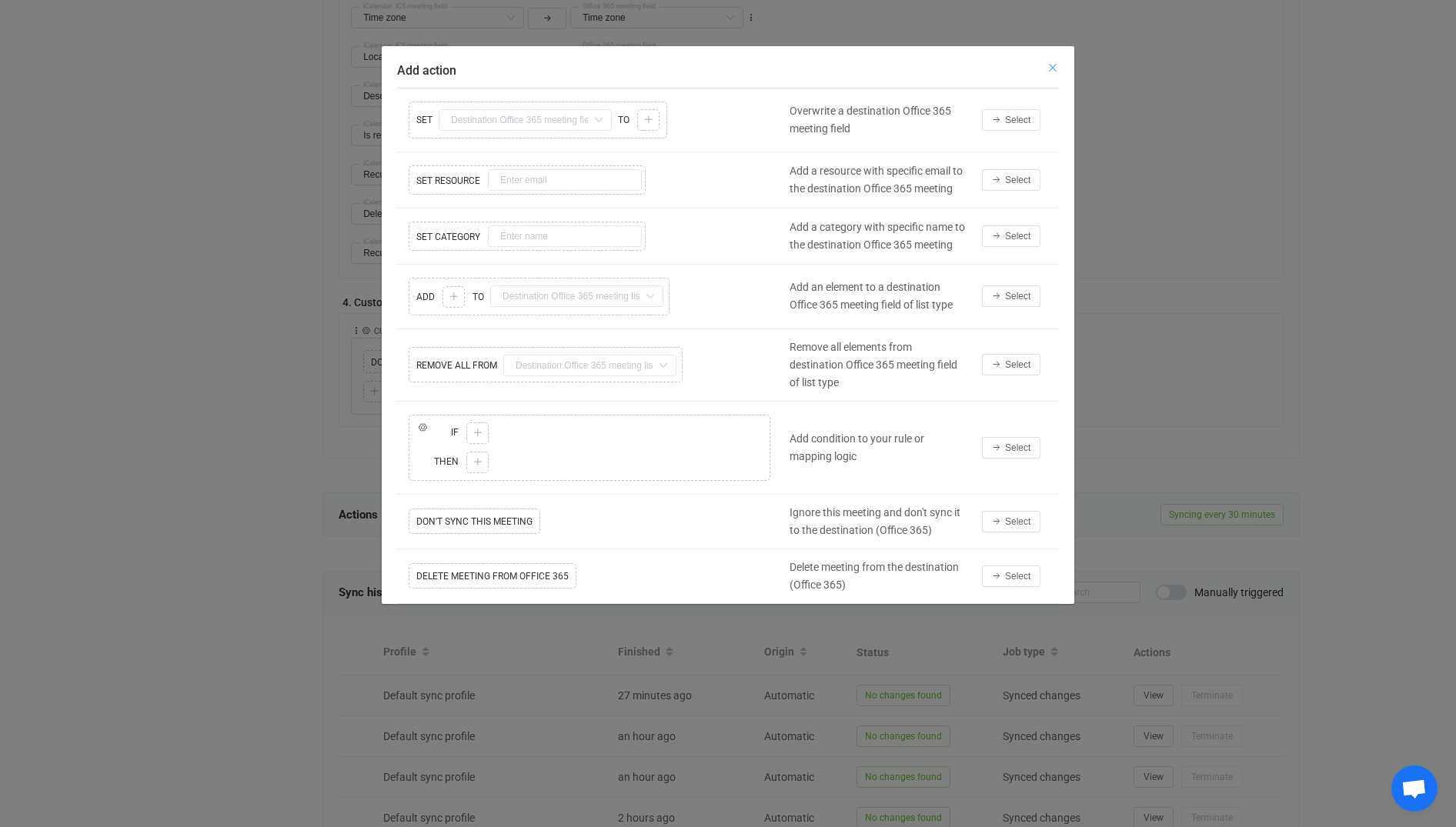 click at bounding box center [1053, 68] 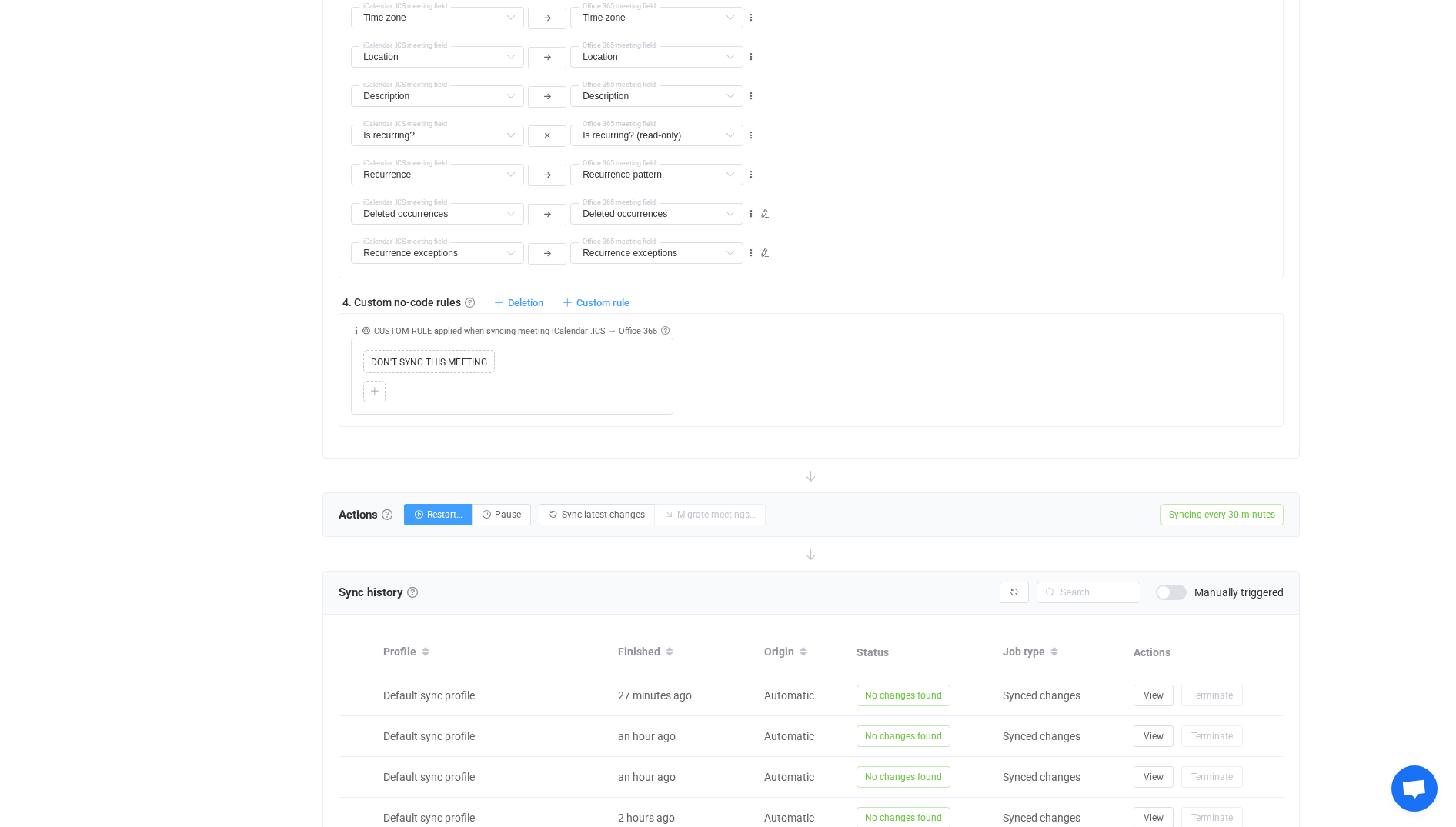 click at bounding box center (665, 330) 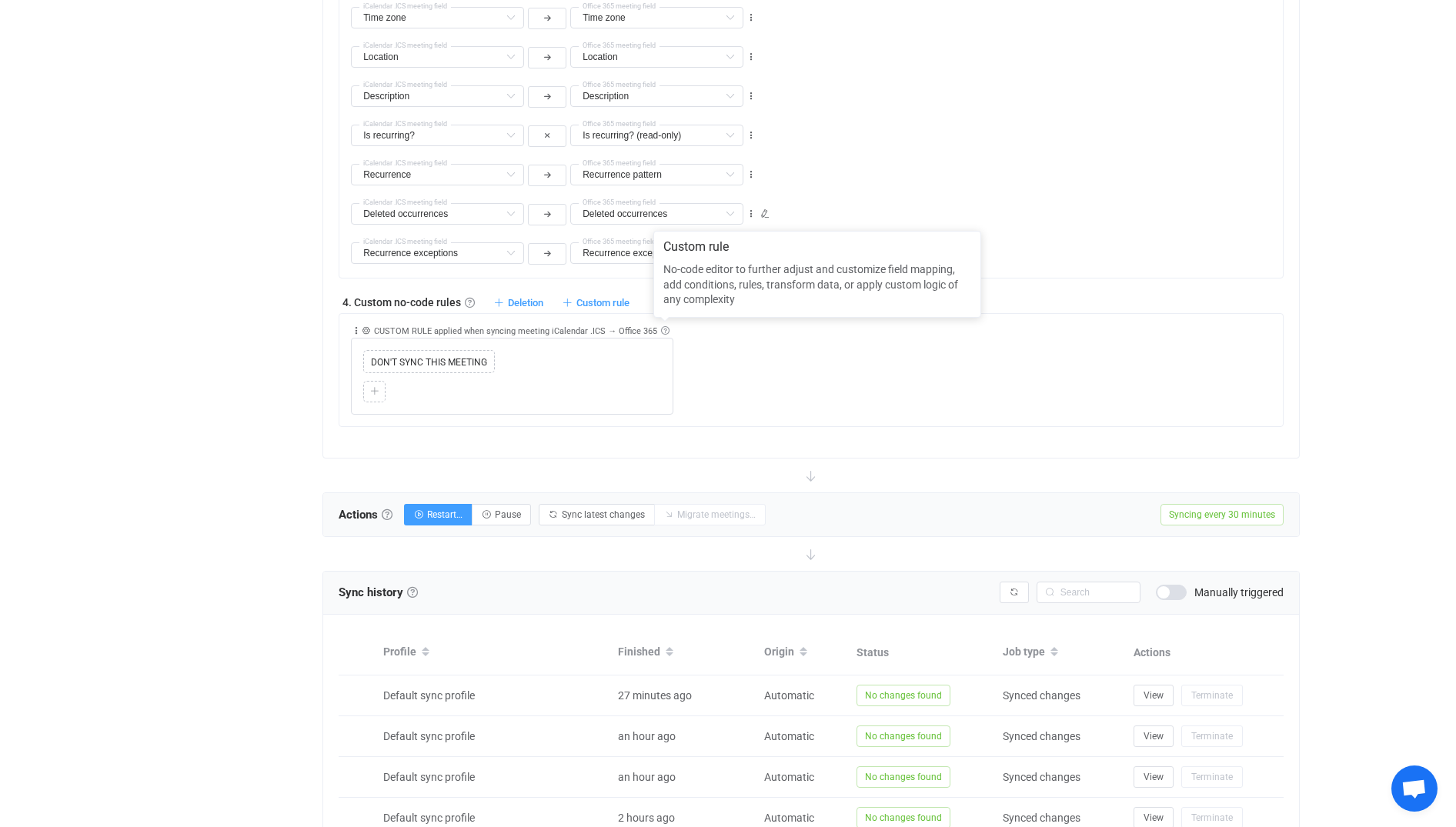 click at bounding box center (665, 330) 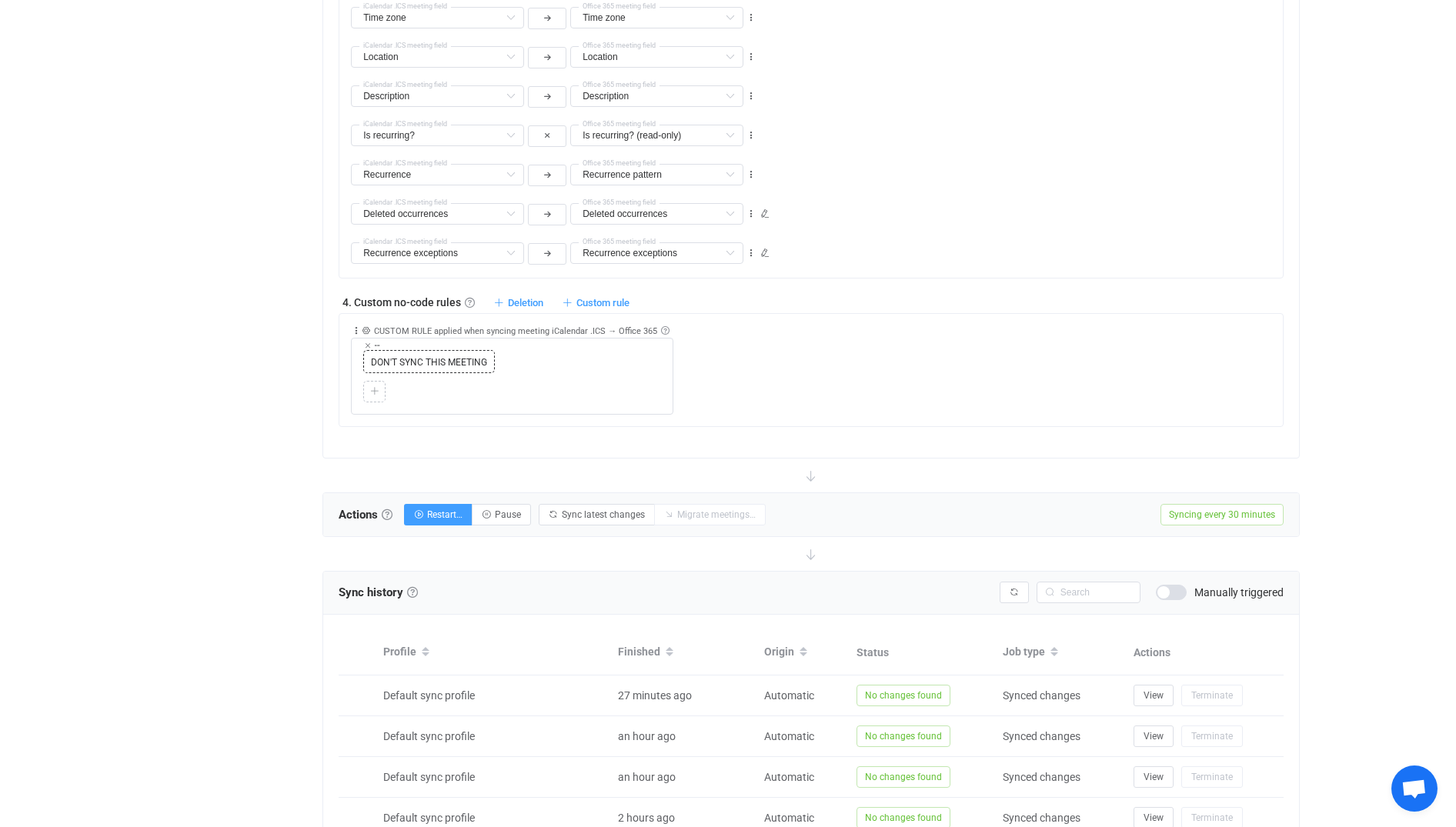 click at bounding box center (377, 345) 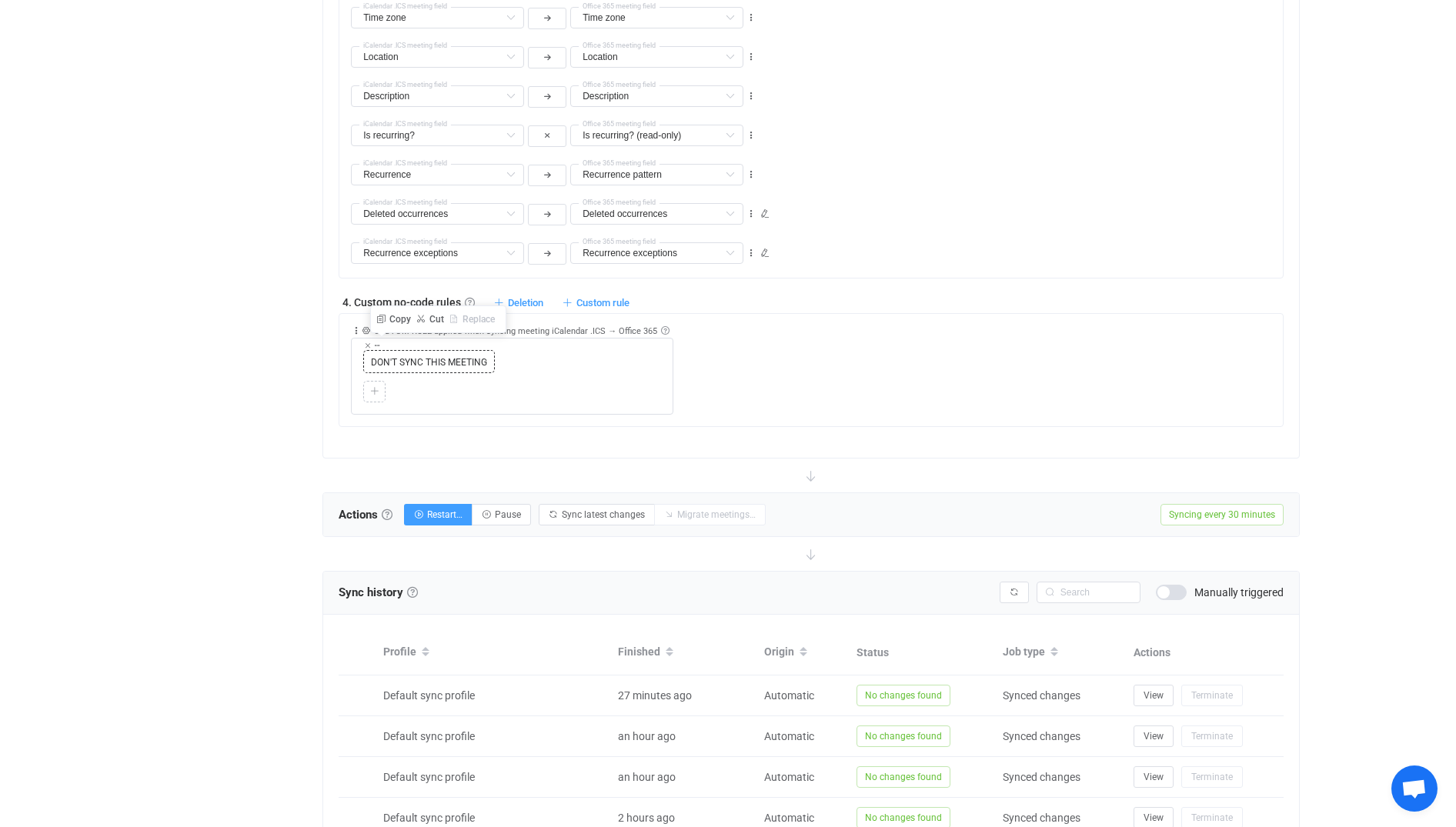 click at bounding box center [368, 345] 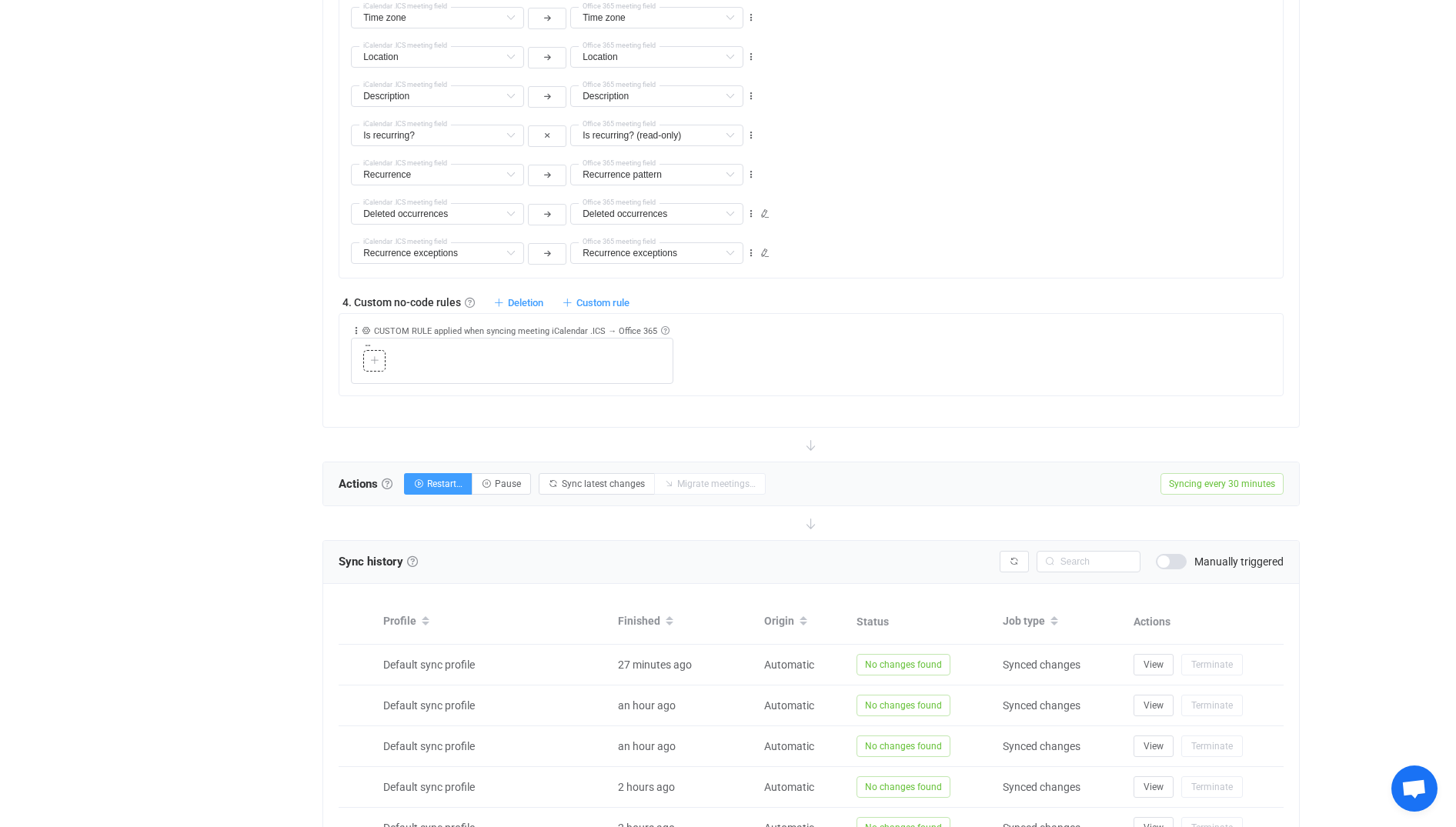 click at bounding box center (375, 361) 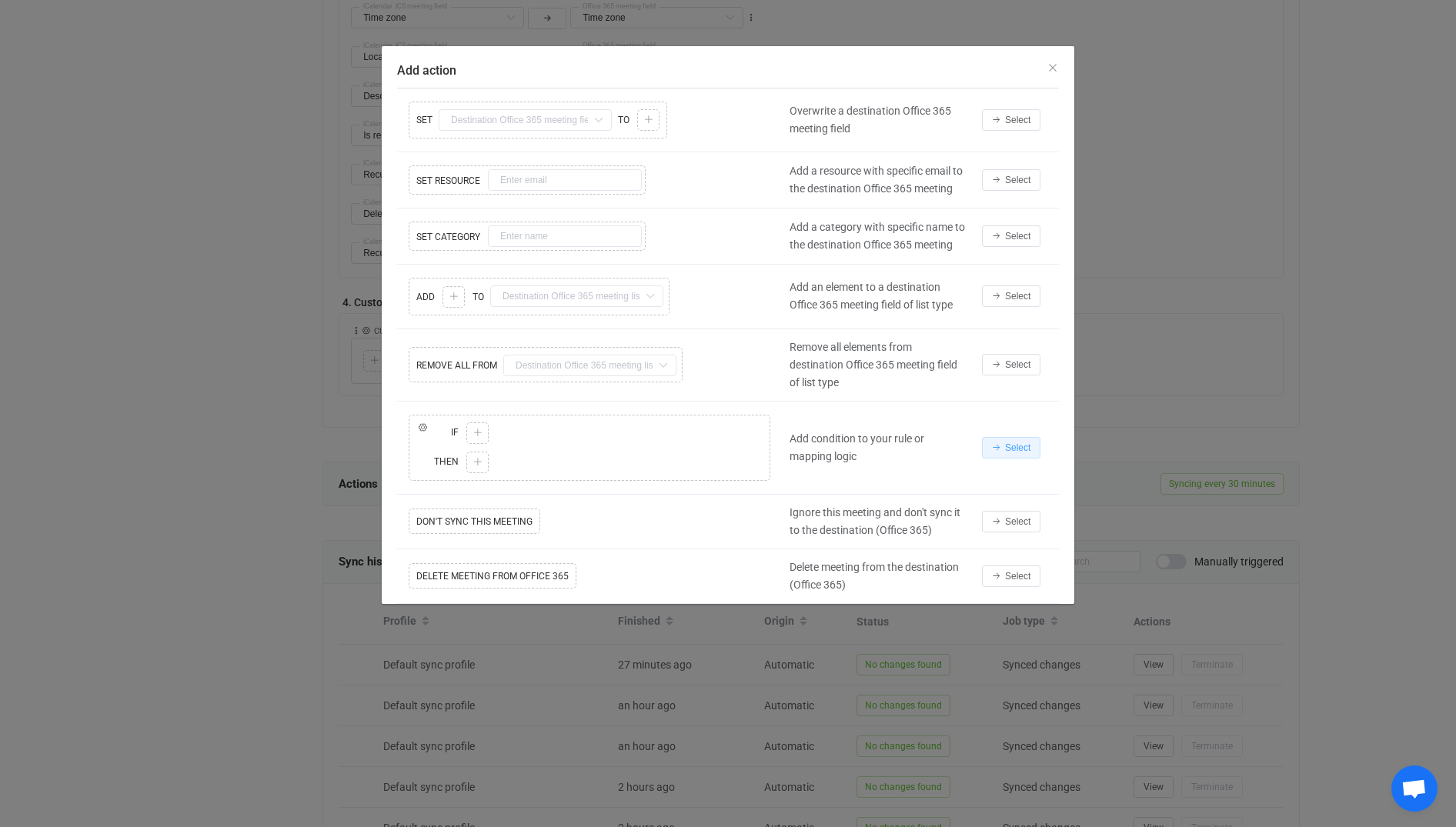 click on "Select" at bounding box center (1017, 448) 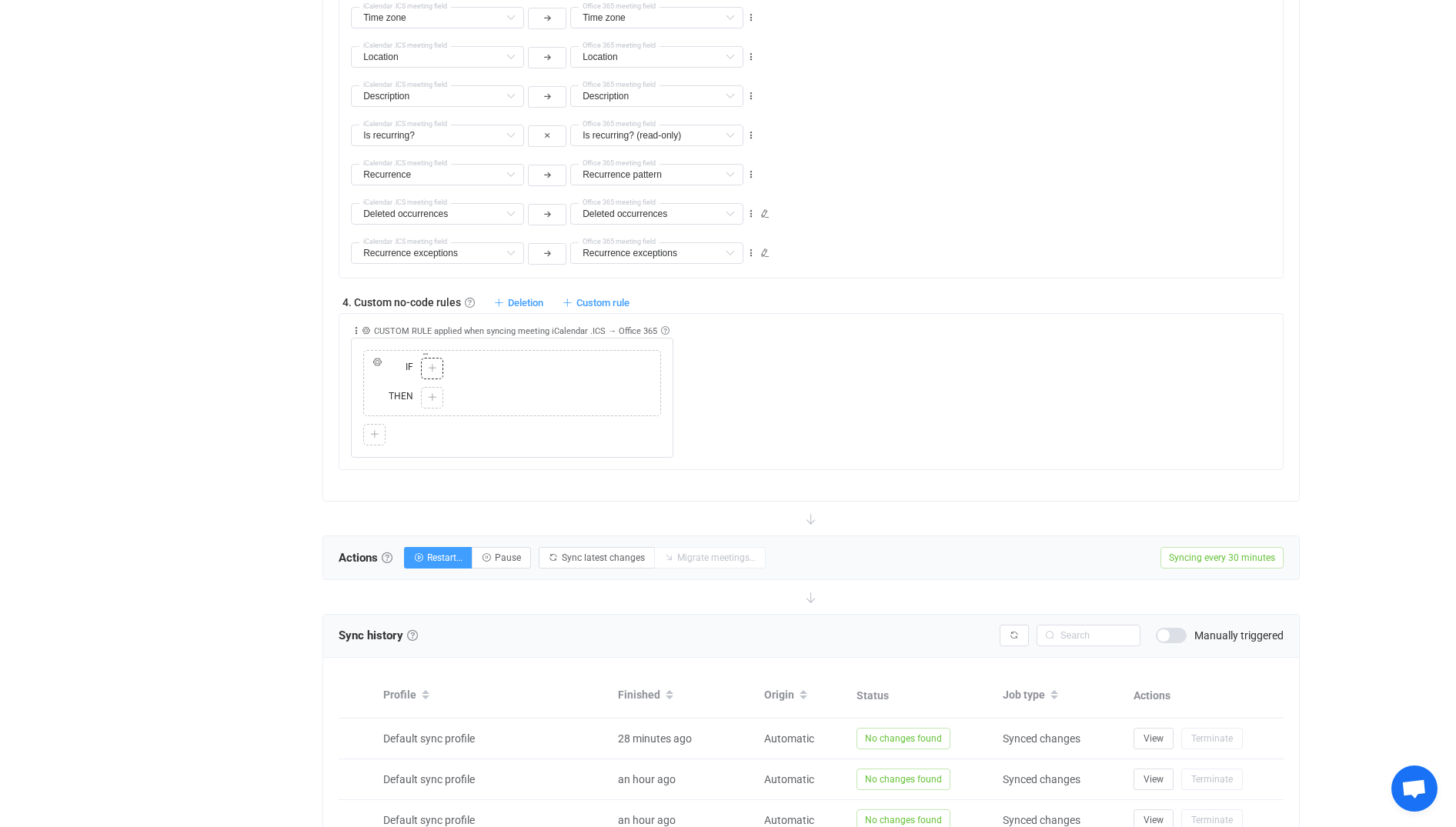 click at bounding box center [432, 368] 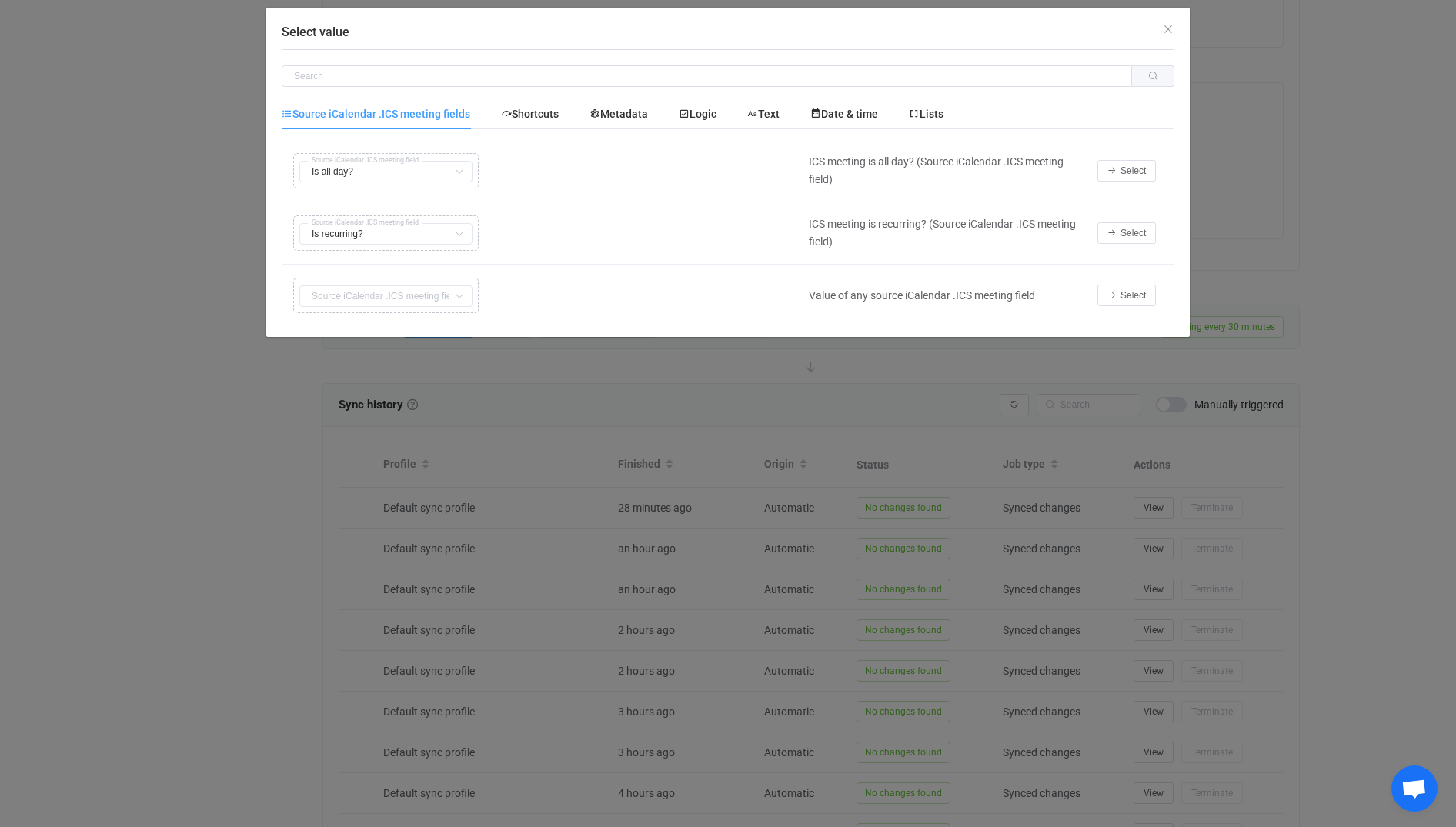 scroll, scrollTop: 1077, scrollLeft: 0, axis: vertical 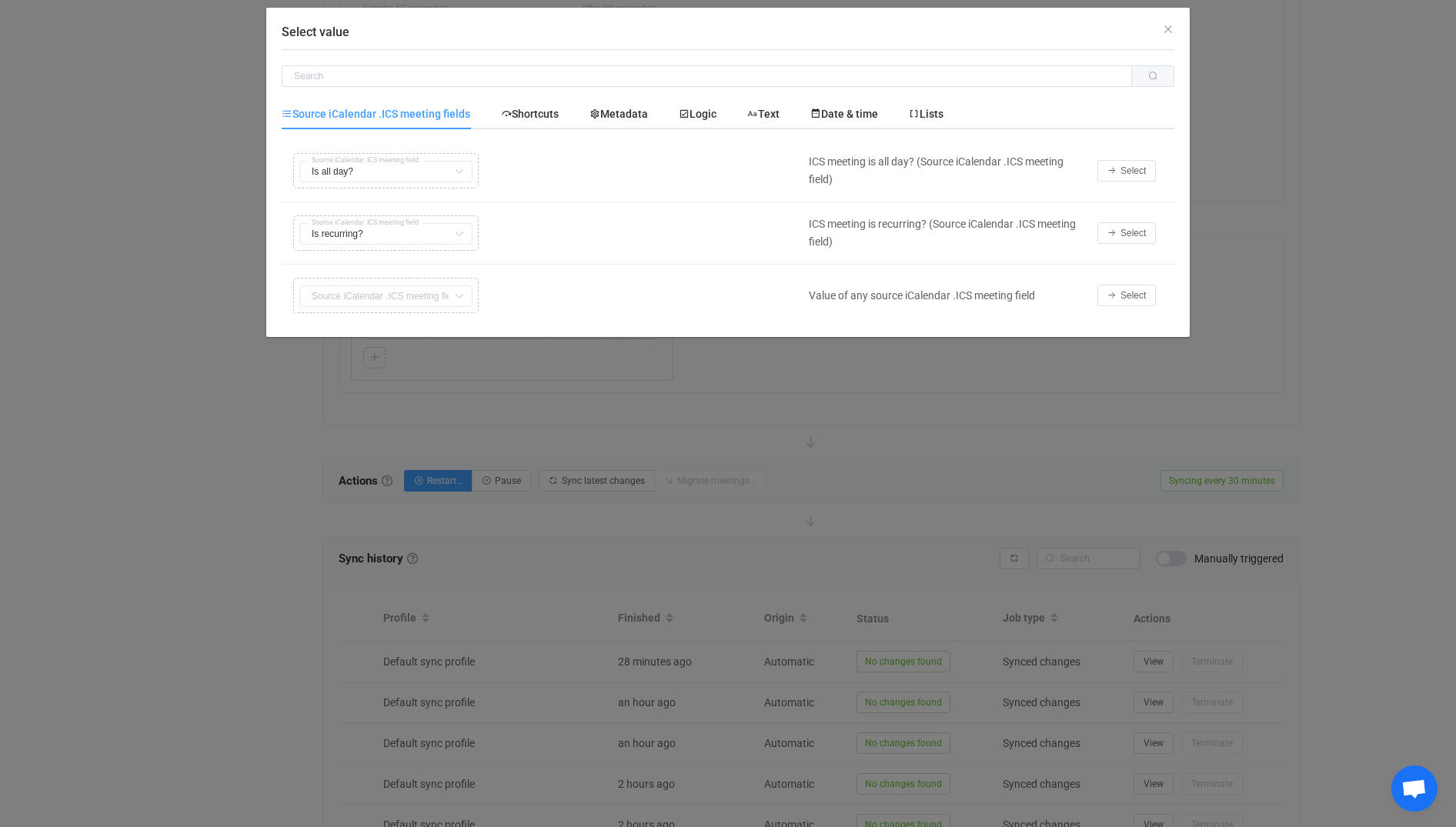 click at bounding box center [459, 172] 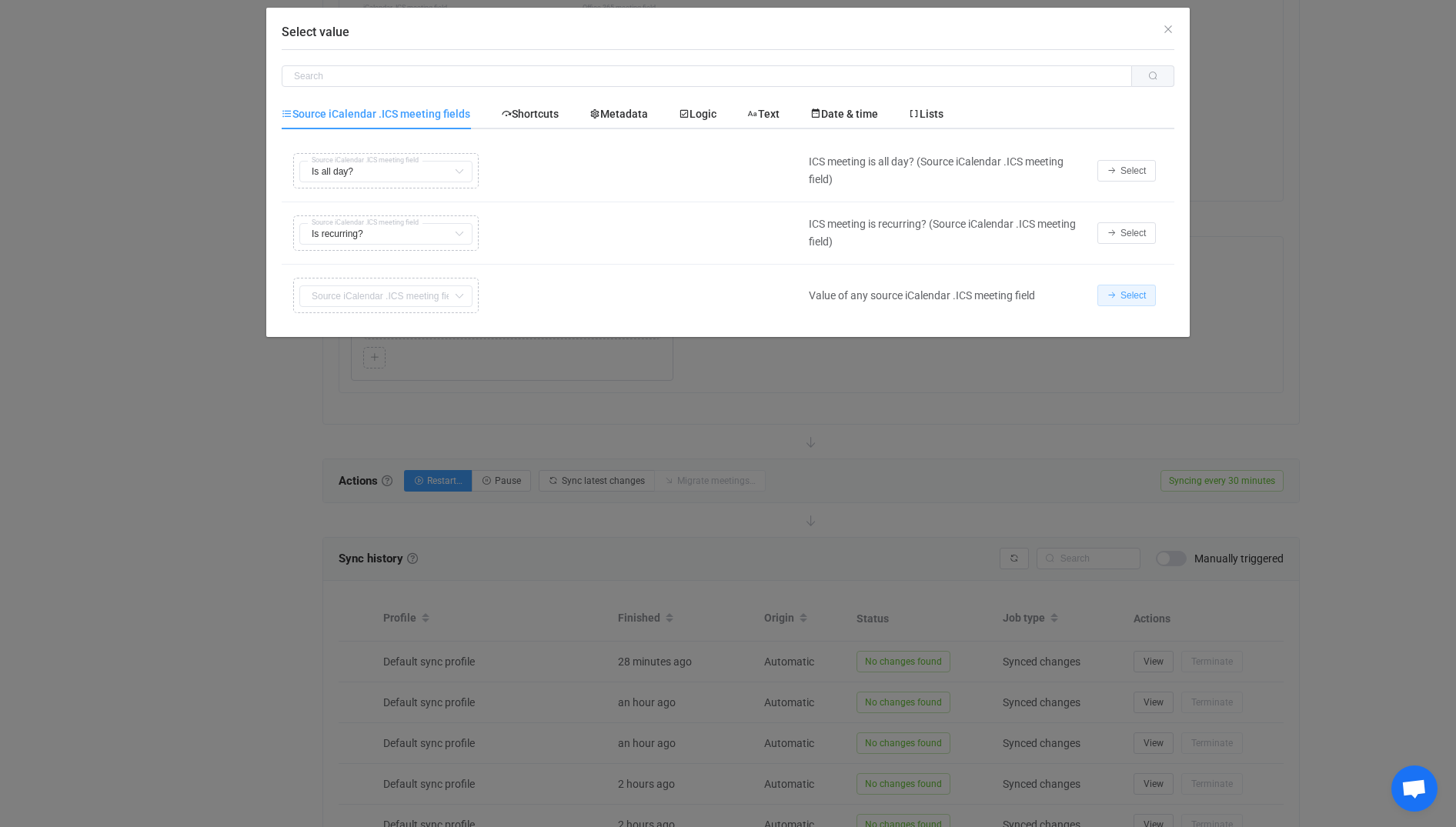 click on "Select" at bounding box center (1133, 295) 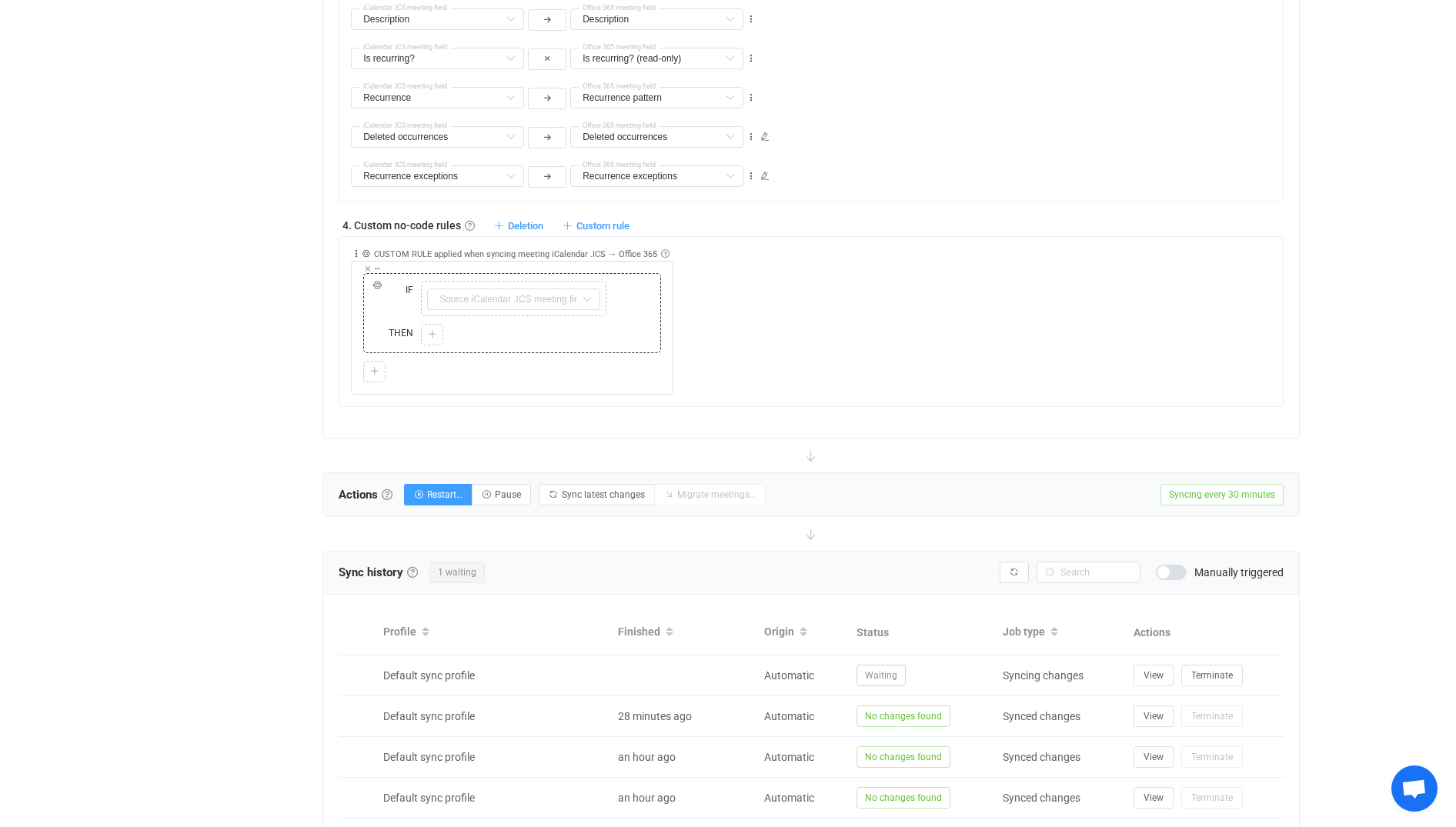 click at bounding box center [368, 268] 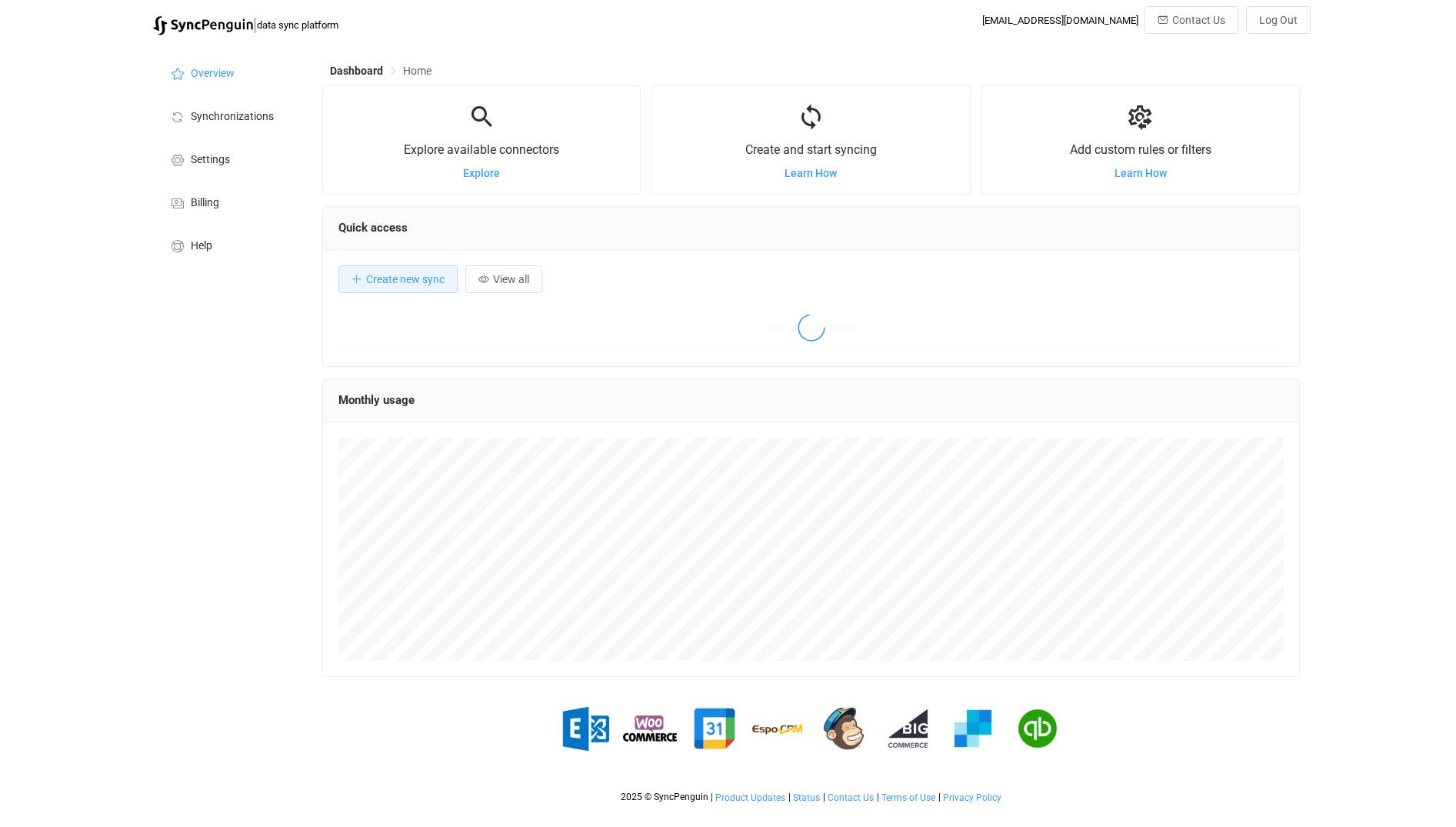 scroll, scrollTop: 0, scrollLeft: 0, axis: both 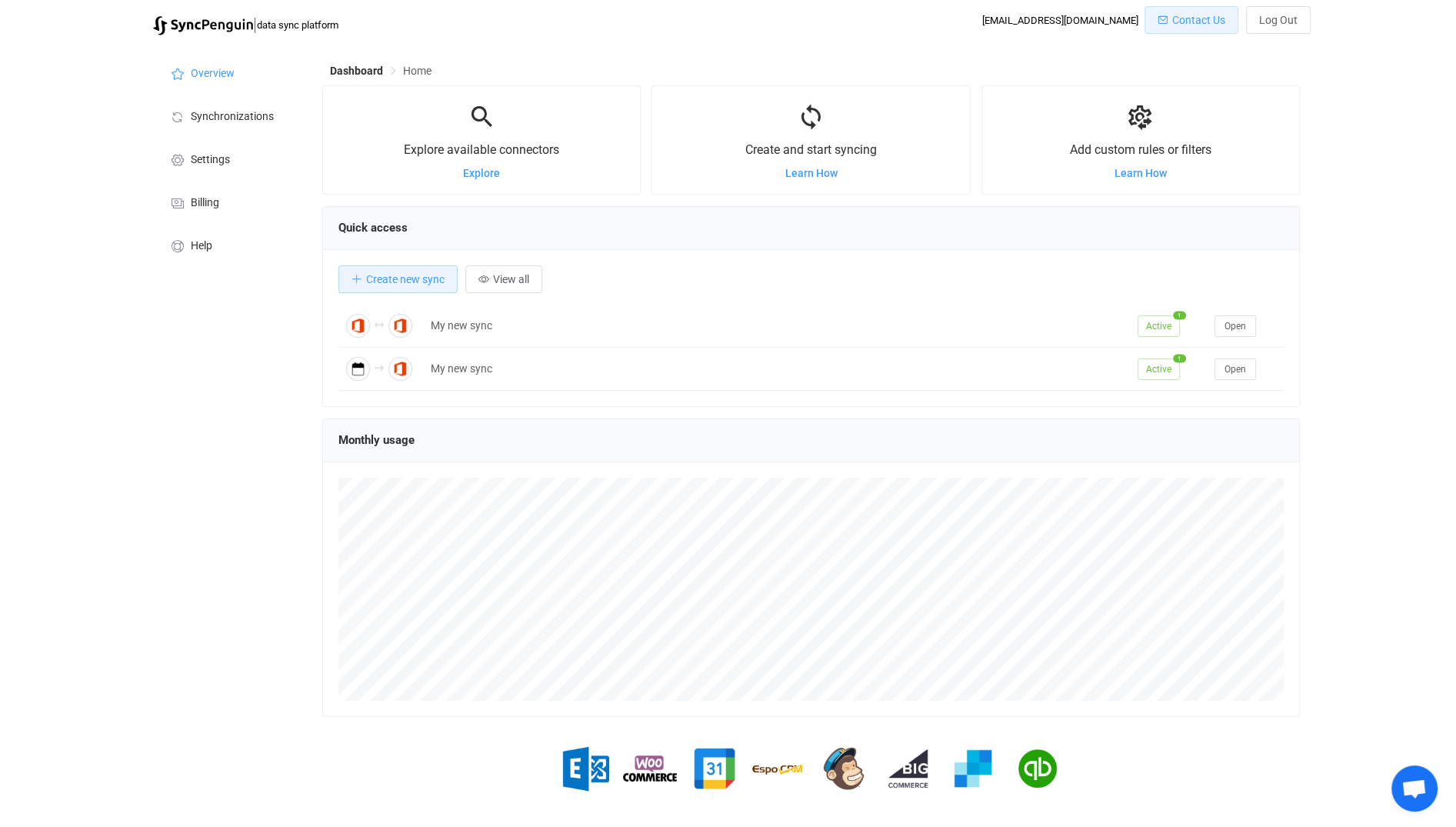 click on "Contact Us" at bounding box center (1198, 20) 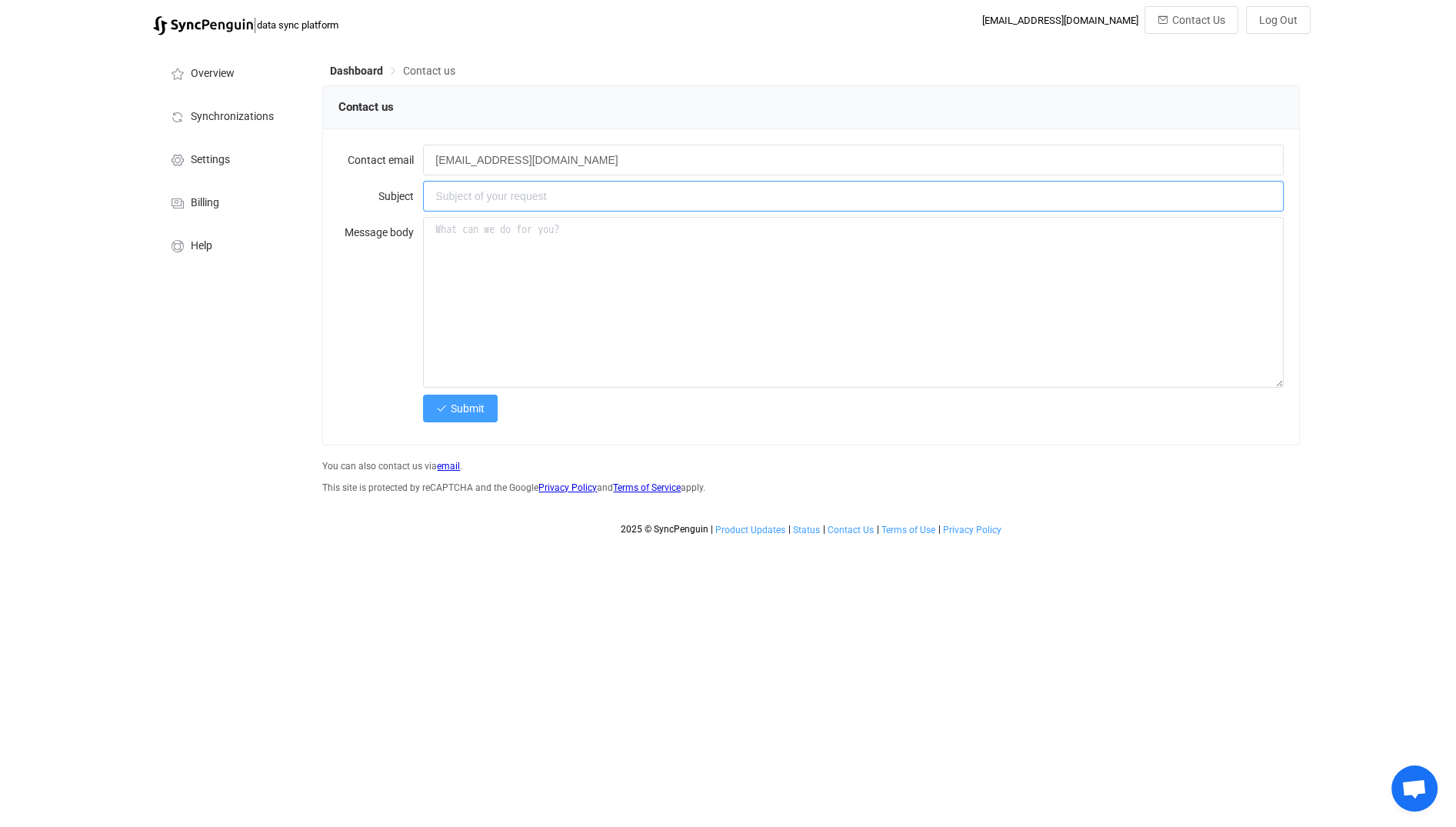 click at bounding box center [853, 196] 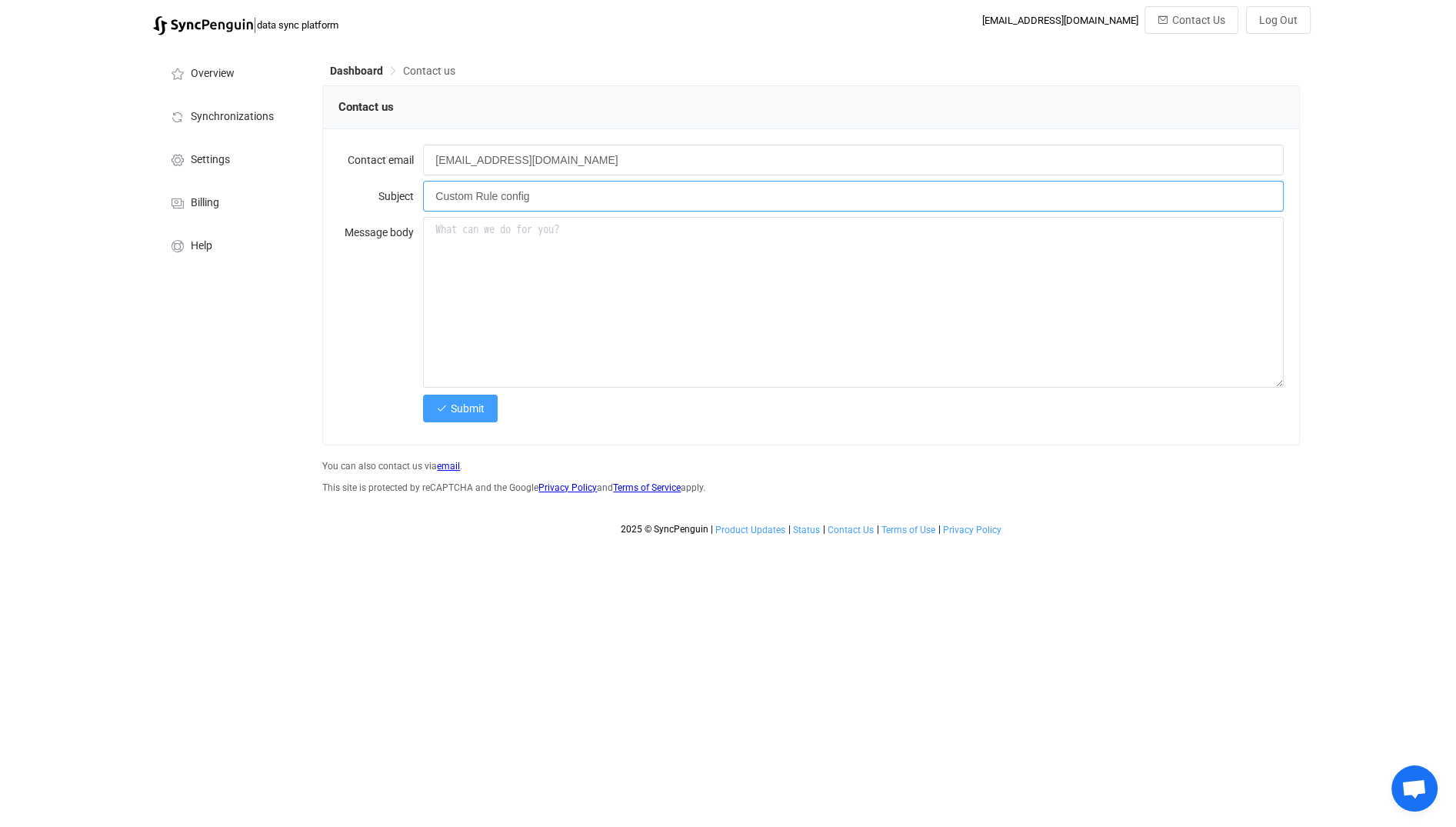 type on "Custom Rule config" 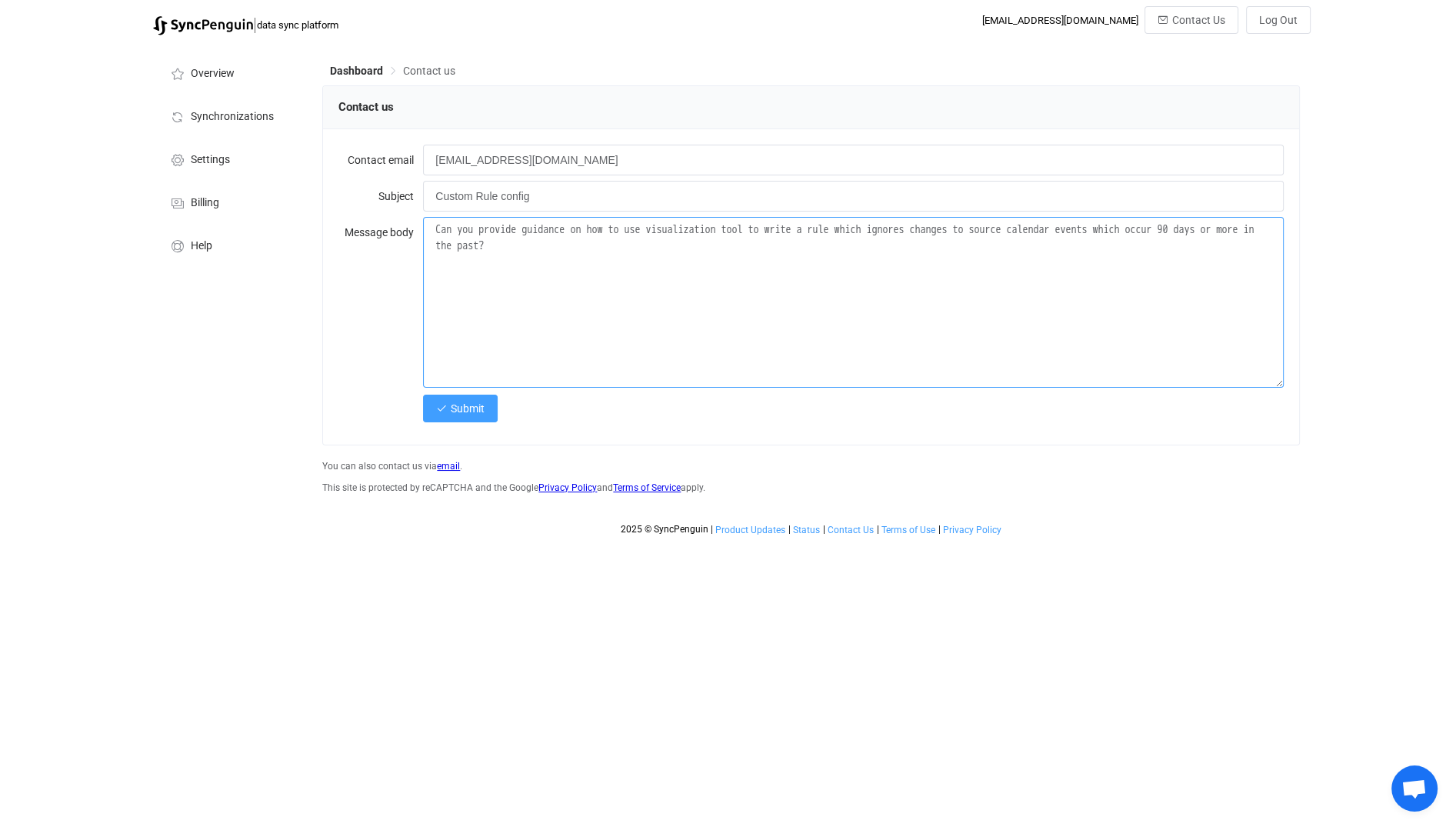 type on "Can you provide guidance on how to use visualization tool to write a rule which ignores changes to source calendar events which occur 90 days or more in the past?" 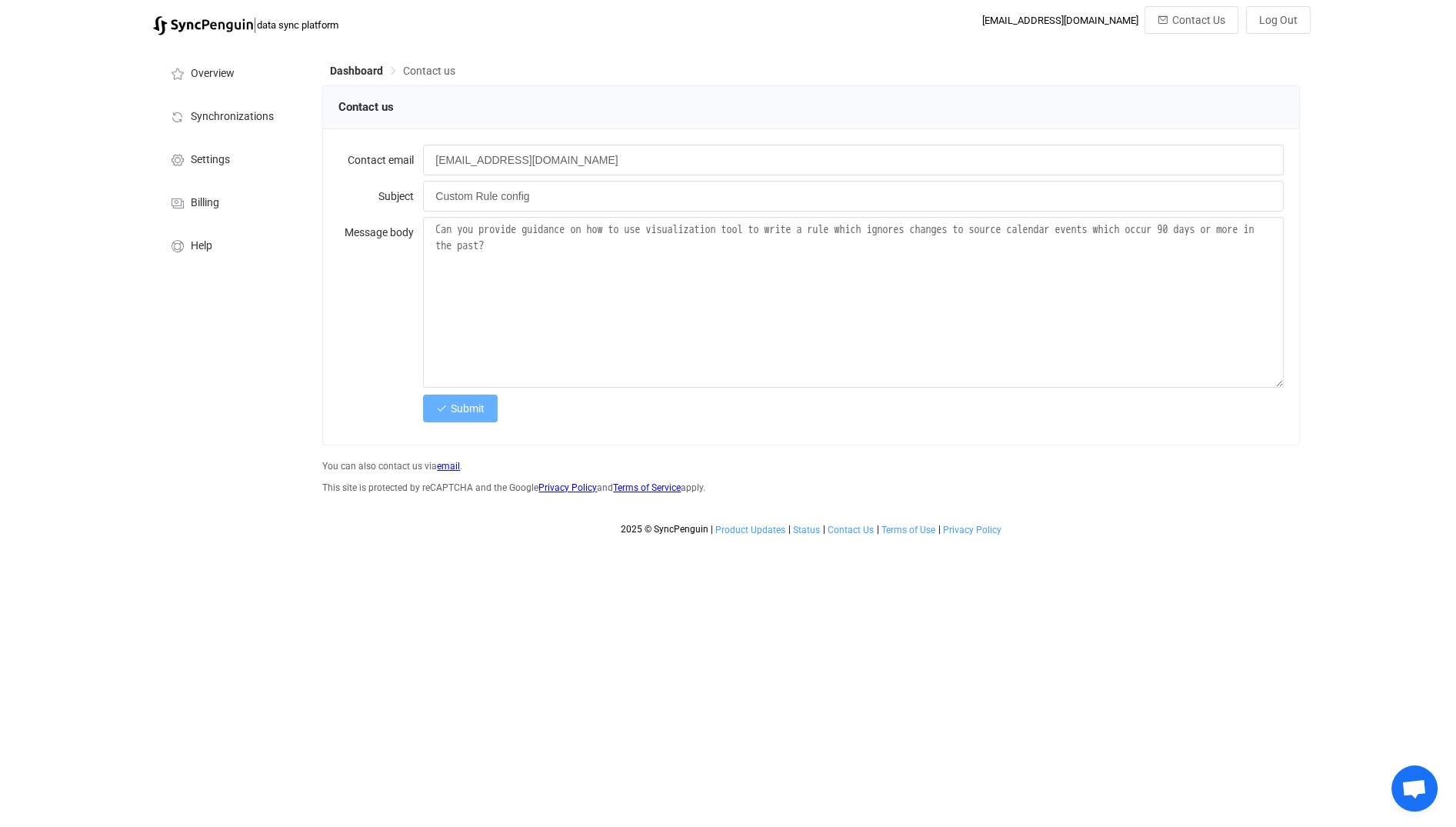 drag, startPoint x: 451, startPoint y: 413, endPoint x: 461, endPoint y: 412, distance: 10.049876 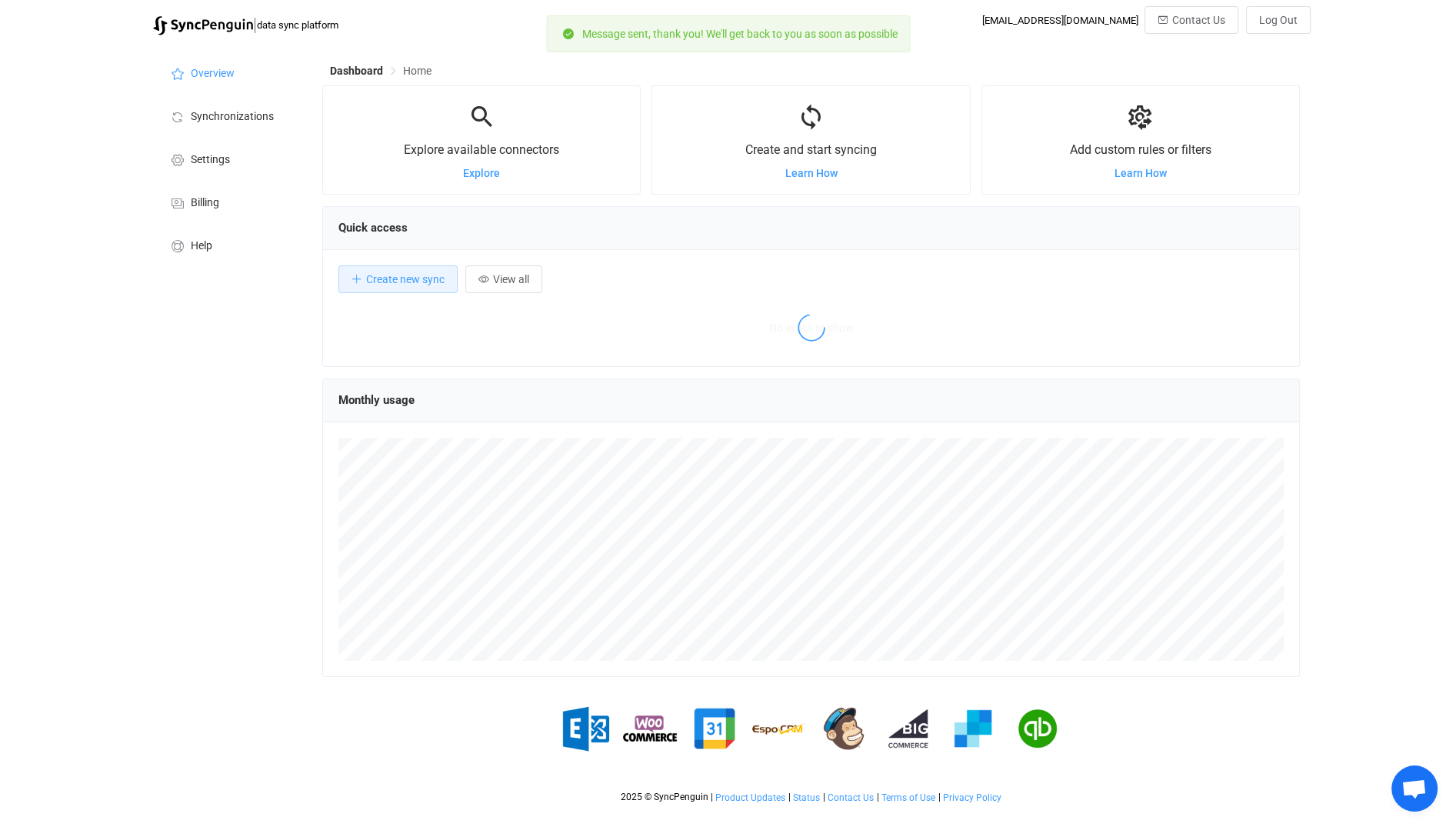 scroll, scrollTop: 769004, scrollLeft: 768172, axis: both 